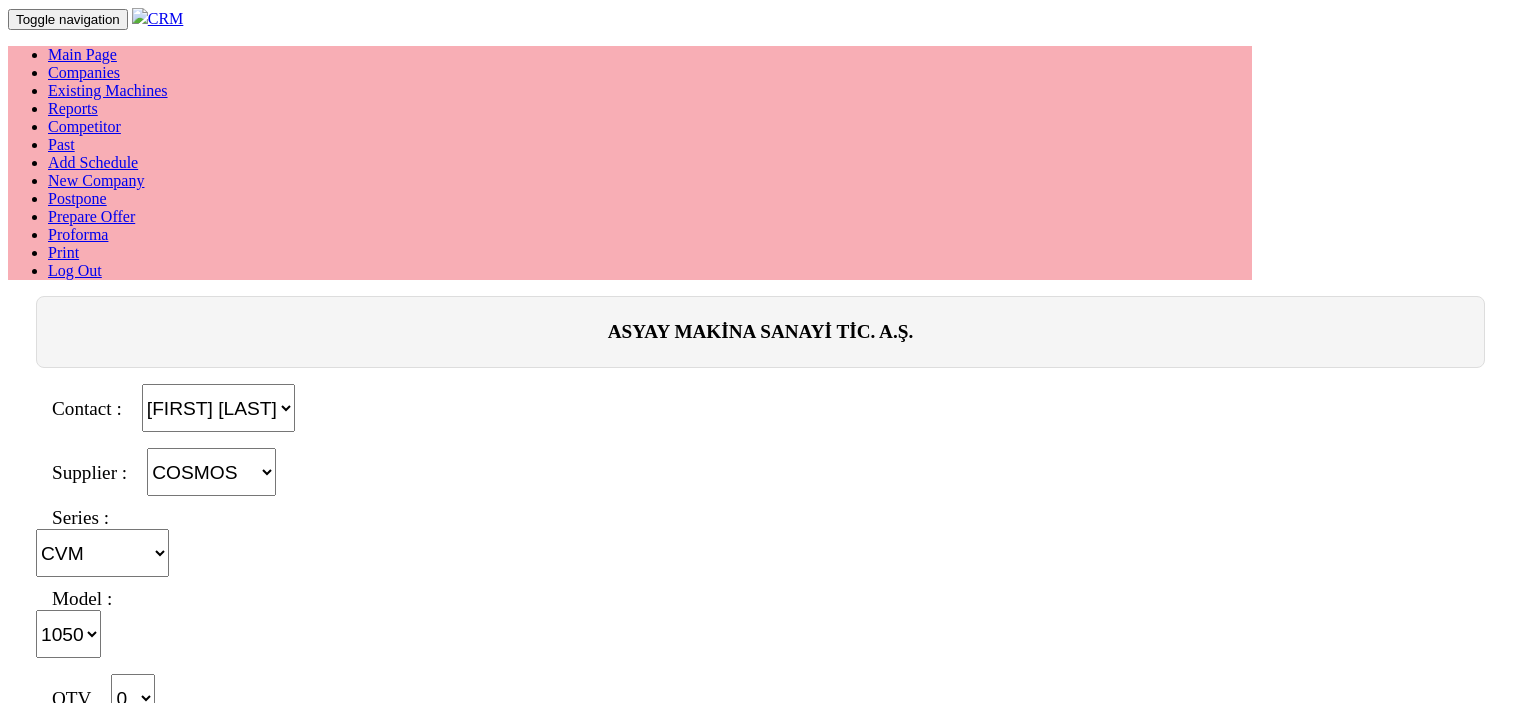 select on "4" 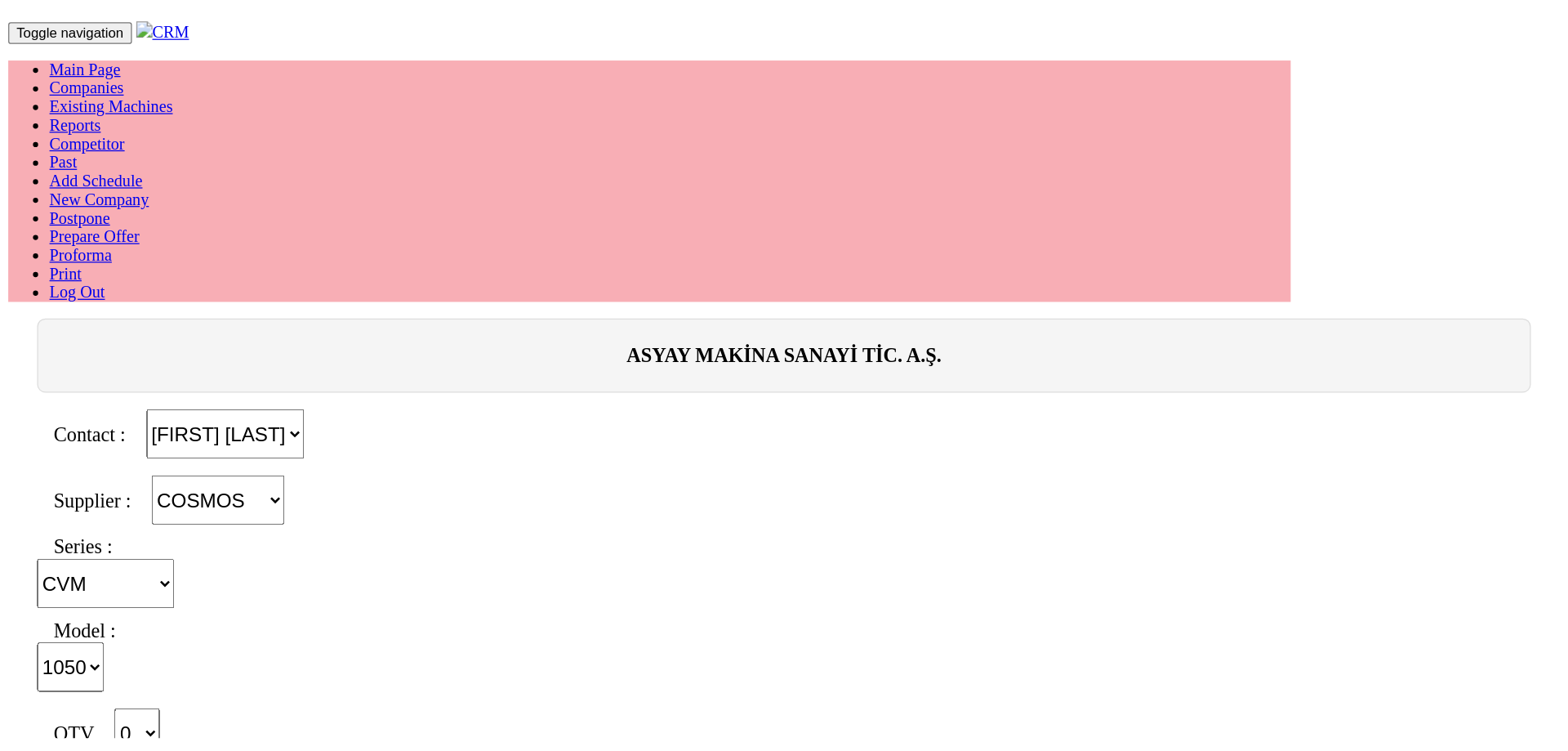 scroll, scrollTop: 0, scrollLeft: 0, axis: both 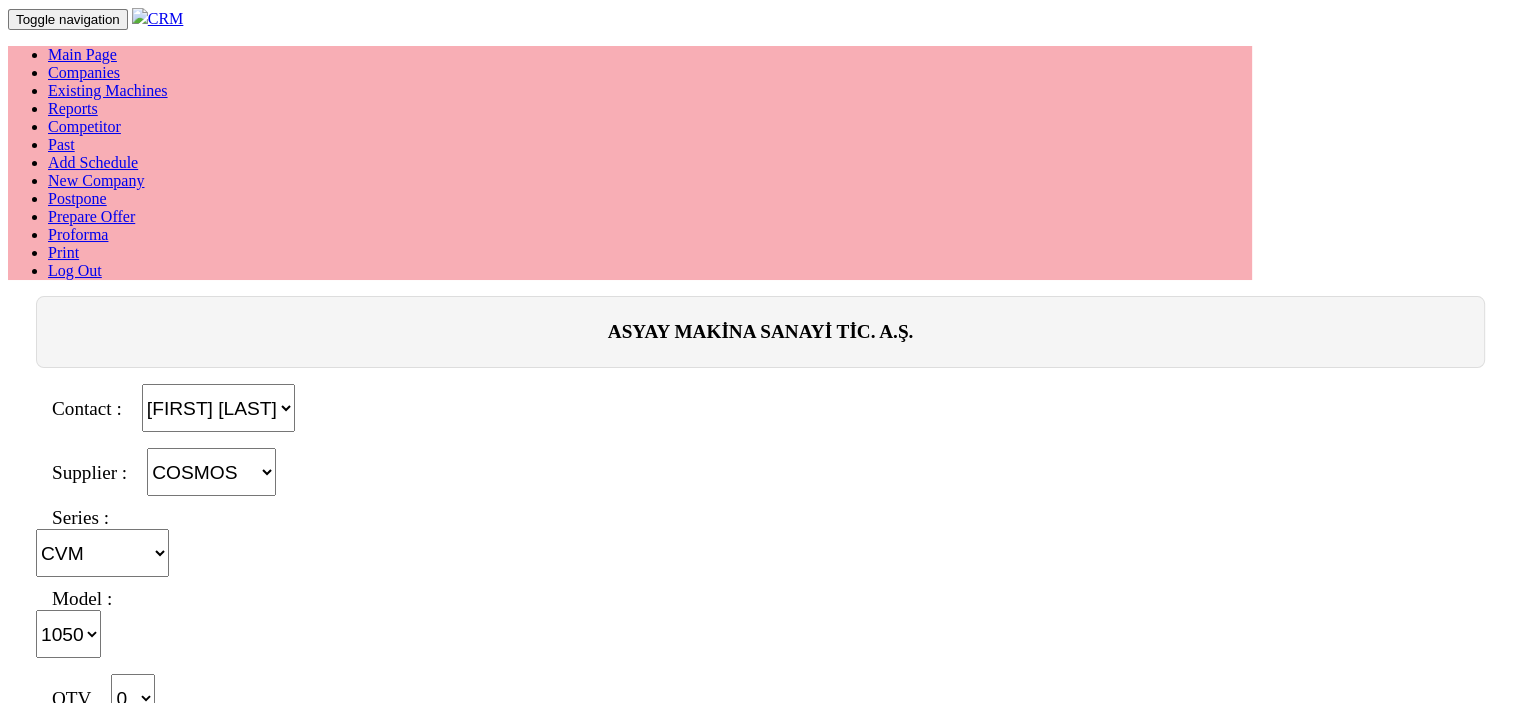 click on "Machine Description
Fiyata kurulum, 1 yıl mekanik ve 2 yıl kontrol ünitesi garantisi dahildir." at bounding box center [760, 960] 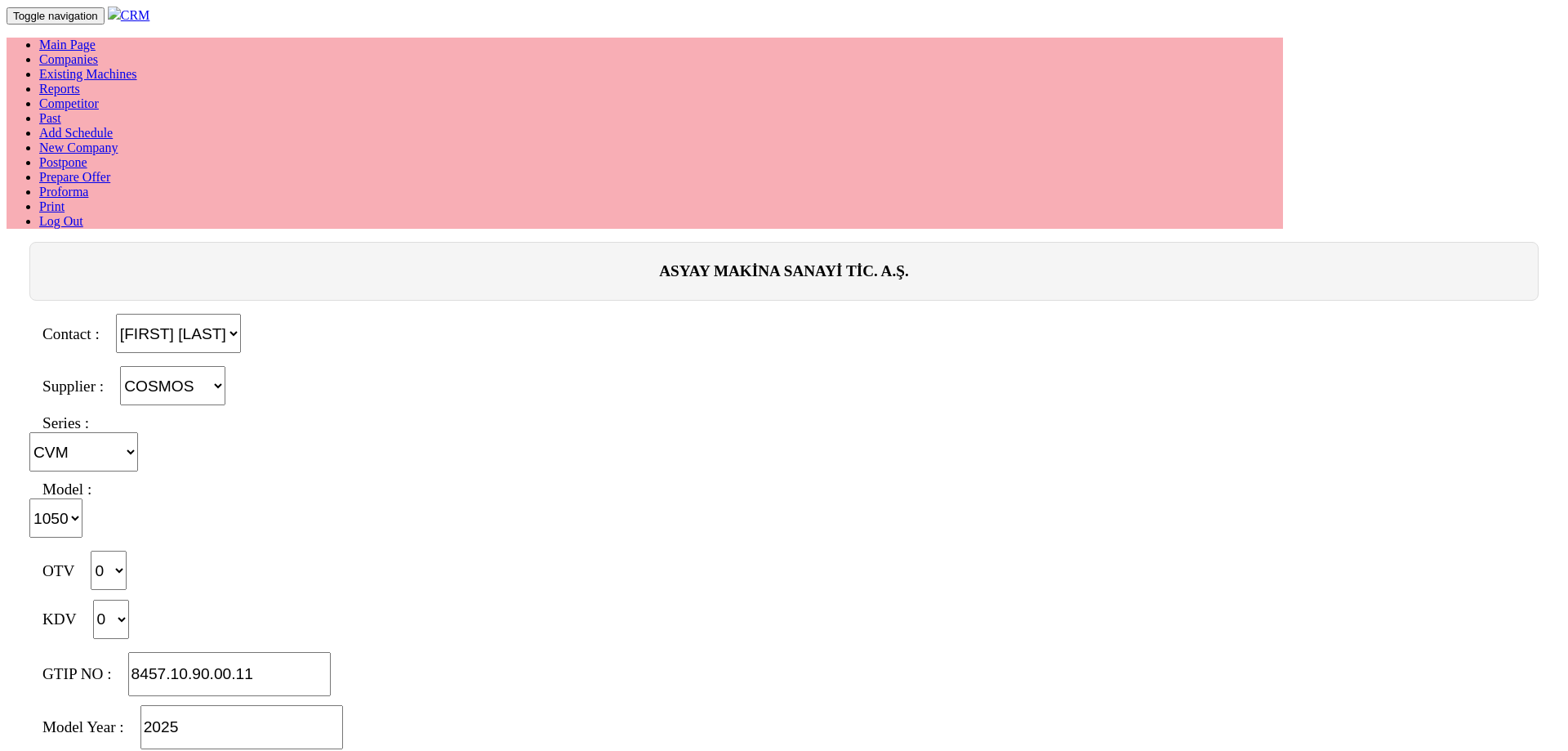 click on "Machine Description
Fiyata kurulum, 1 yıl mekanik ve 2 yıl kontrol ünitesi garantisi dahildir." at bounding box center [784, 785] 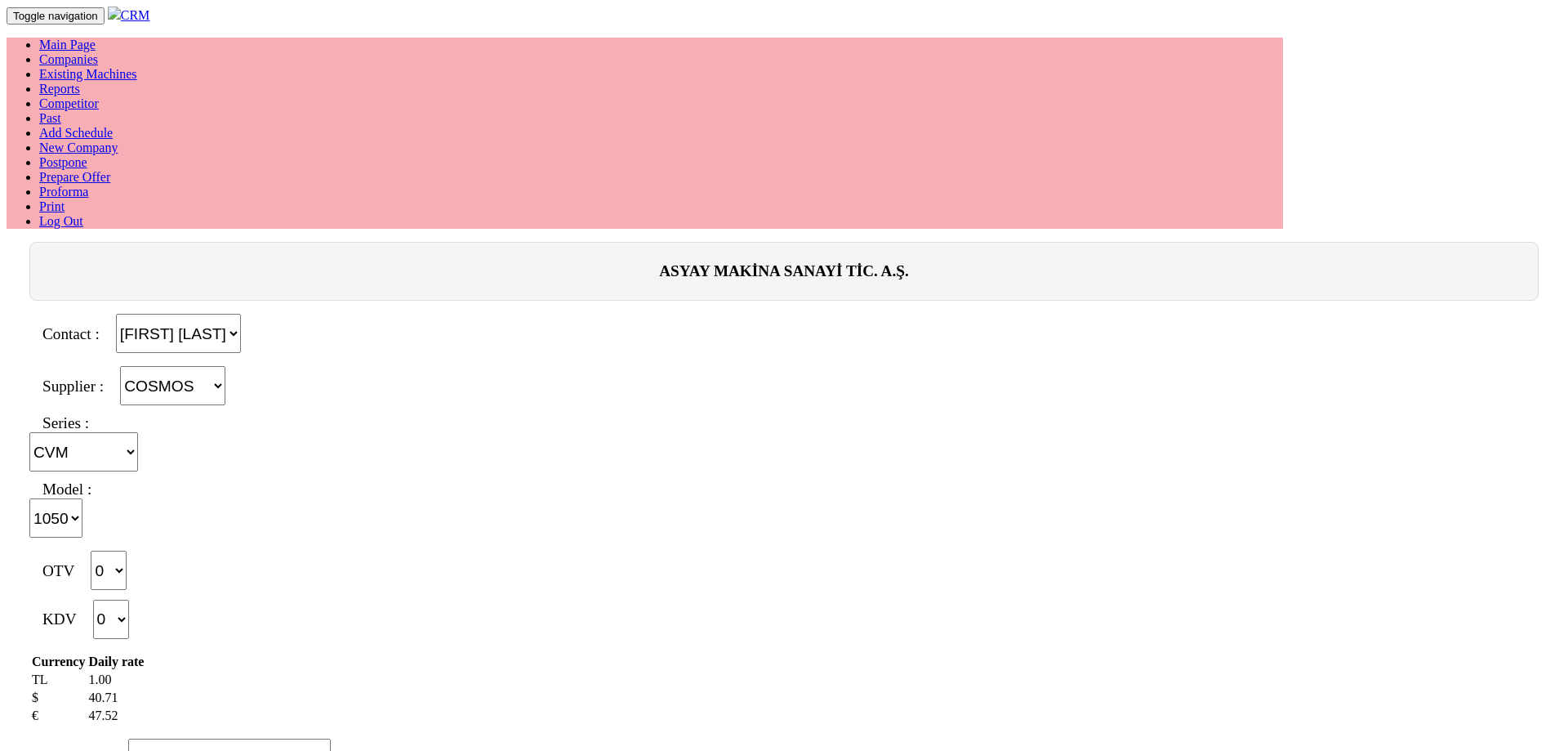 select on "4" 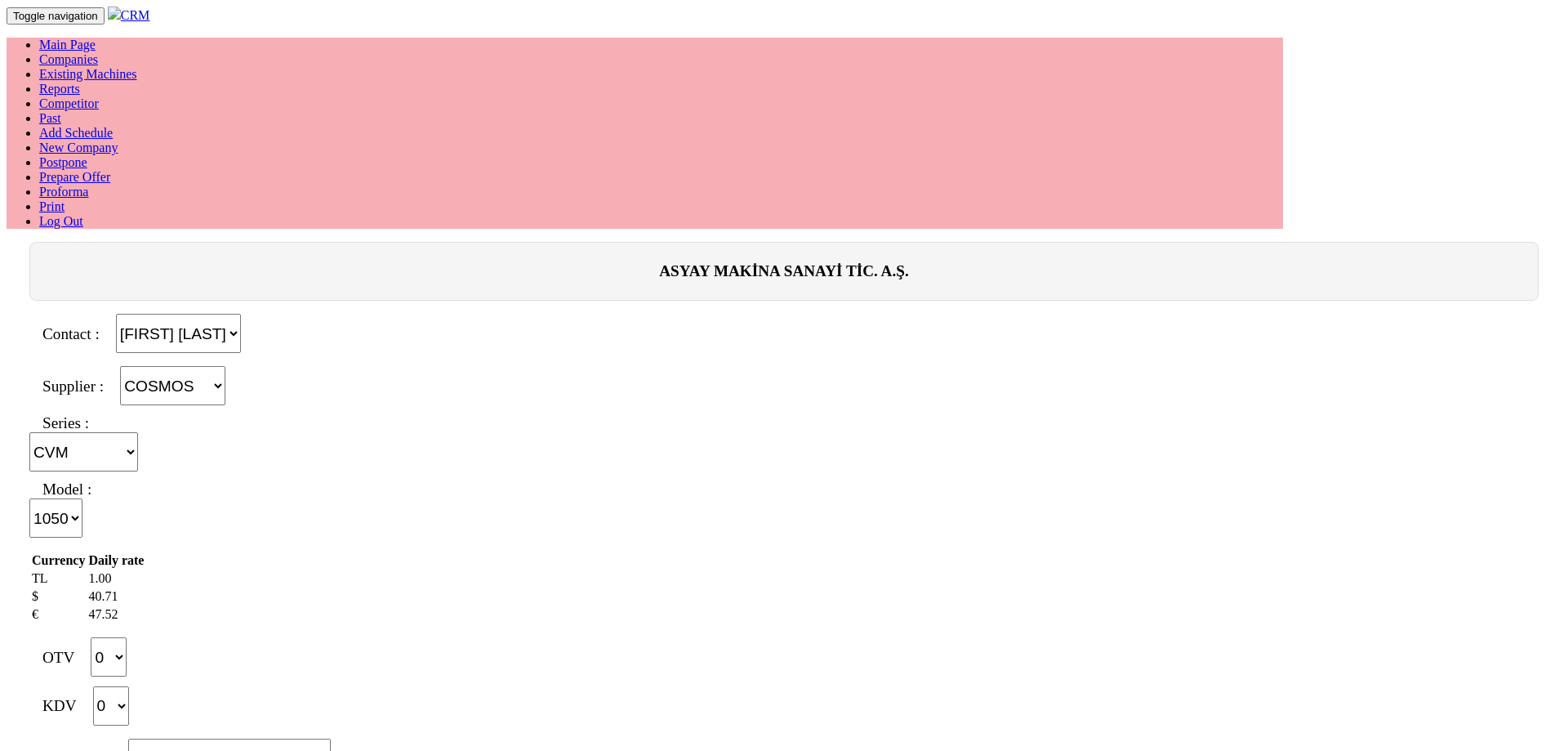 select on "4" 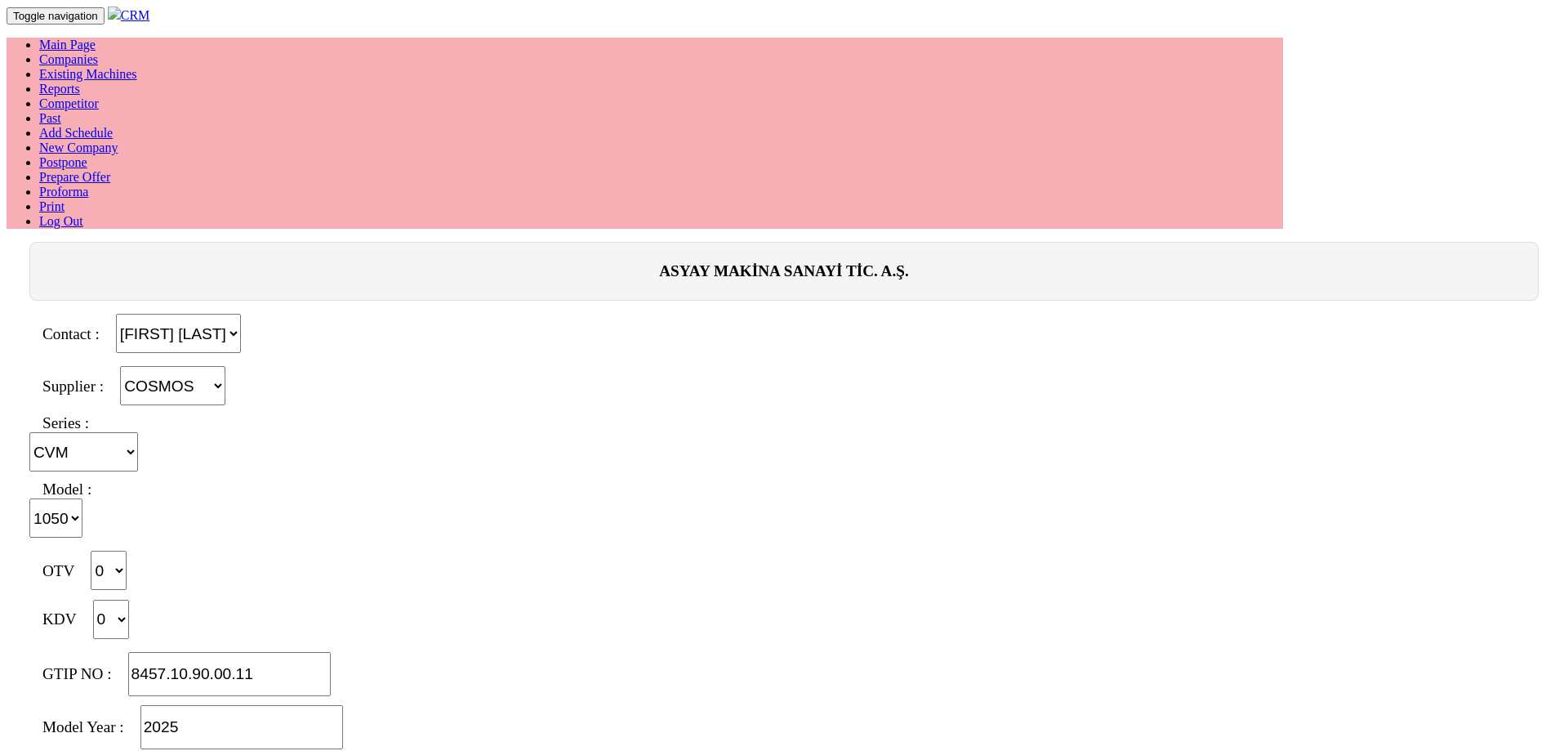 select on "4" 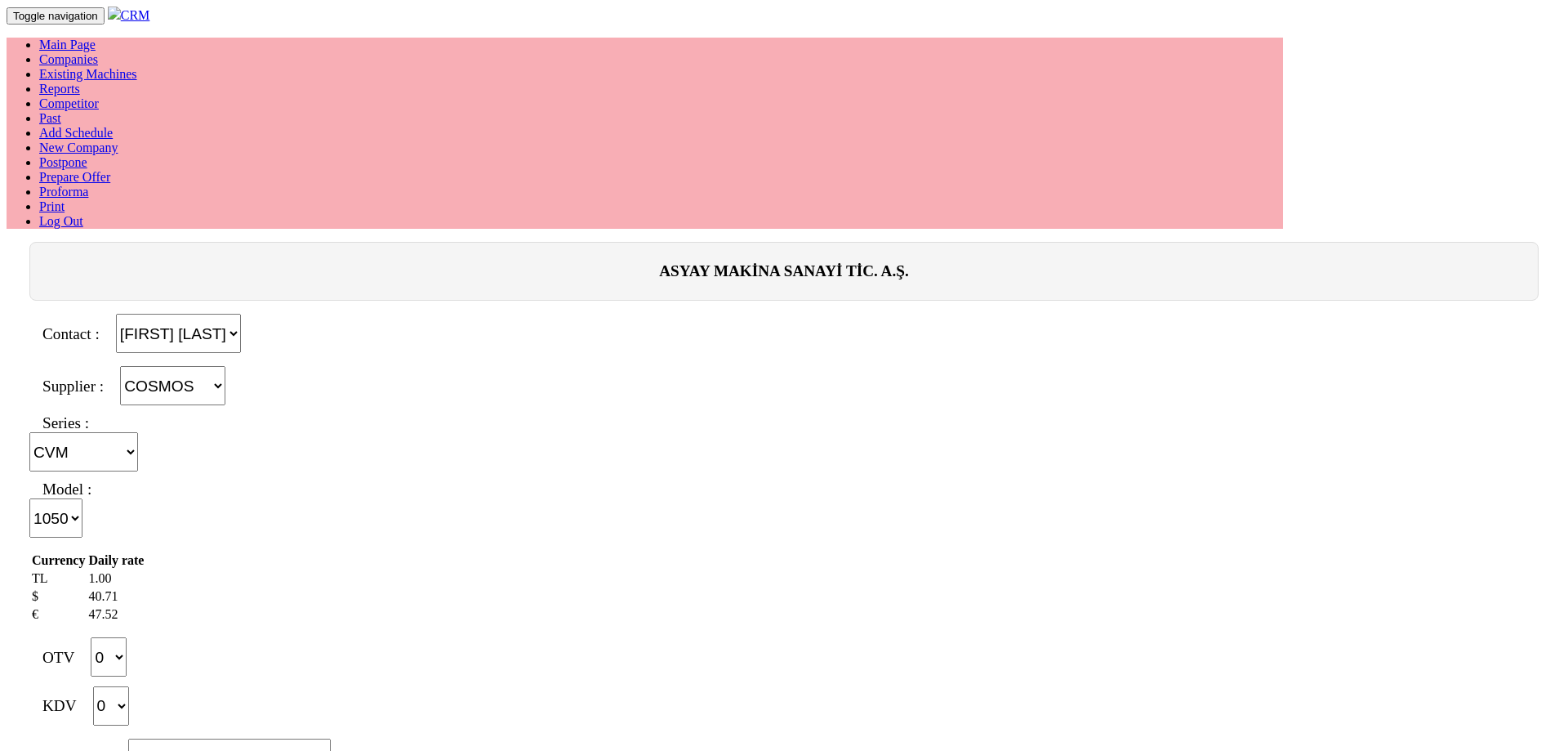 select on "4" 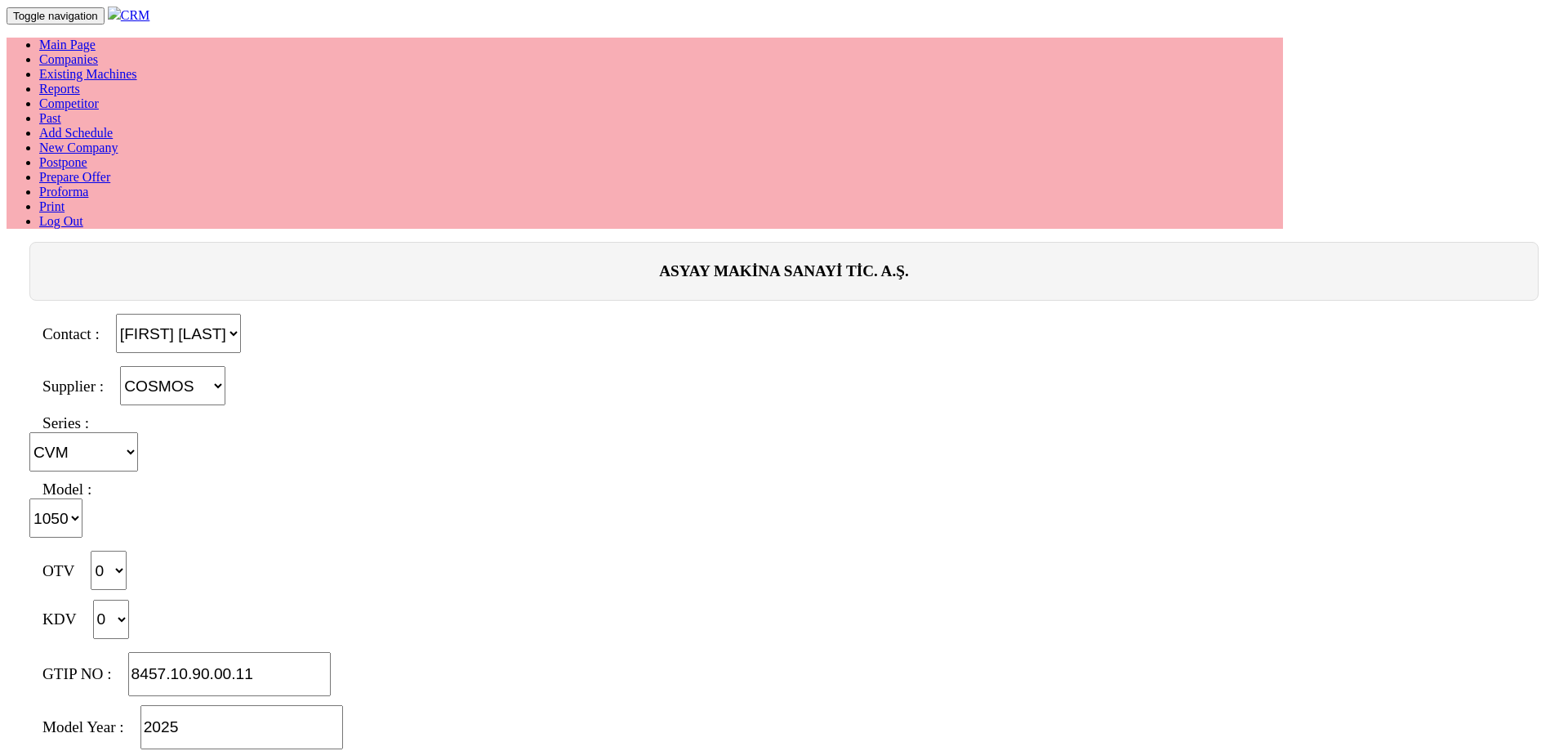 select on "4" 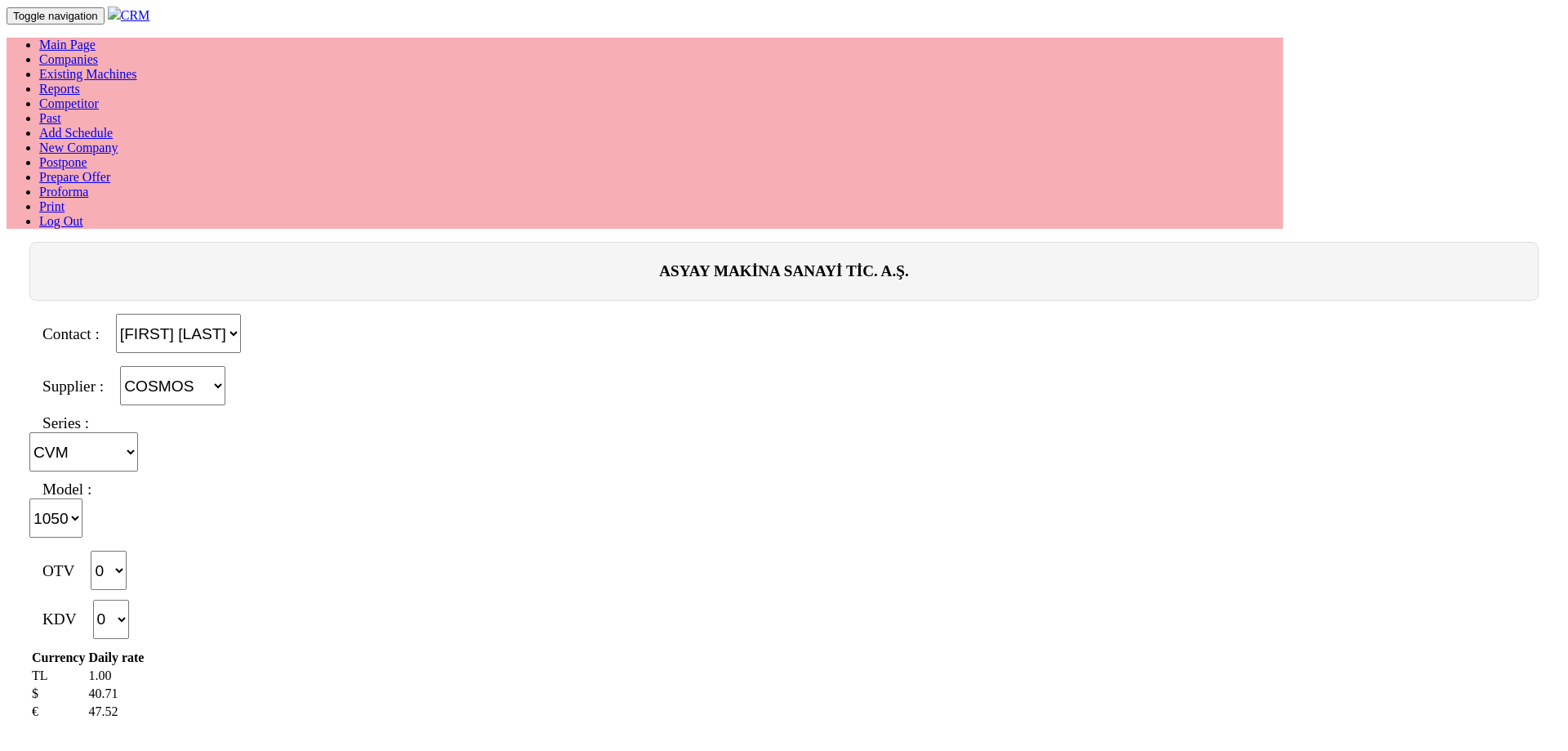 select on "4" 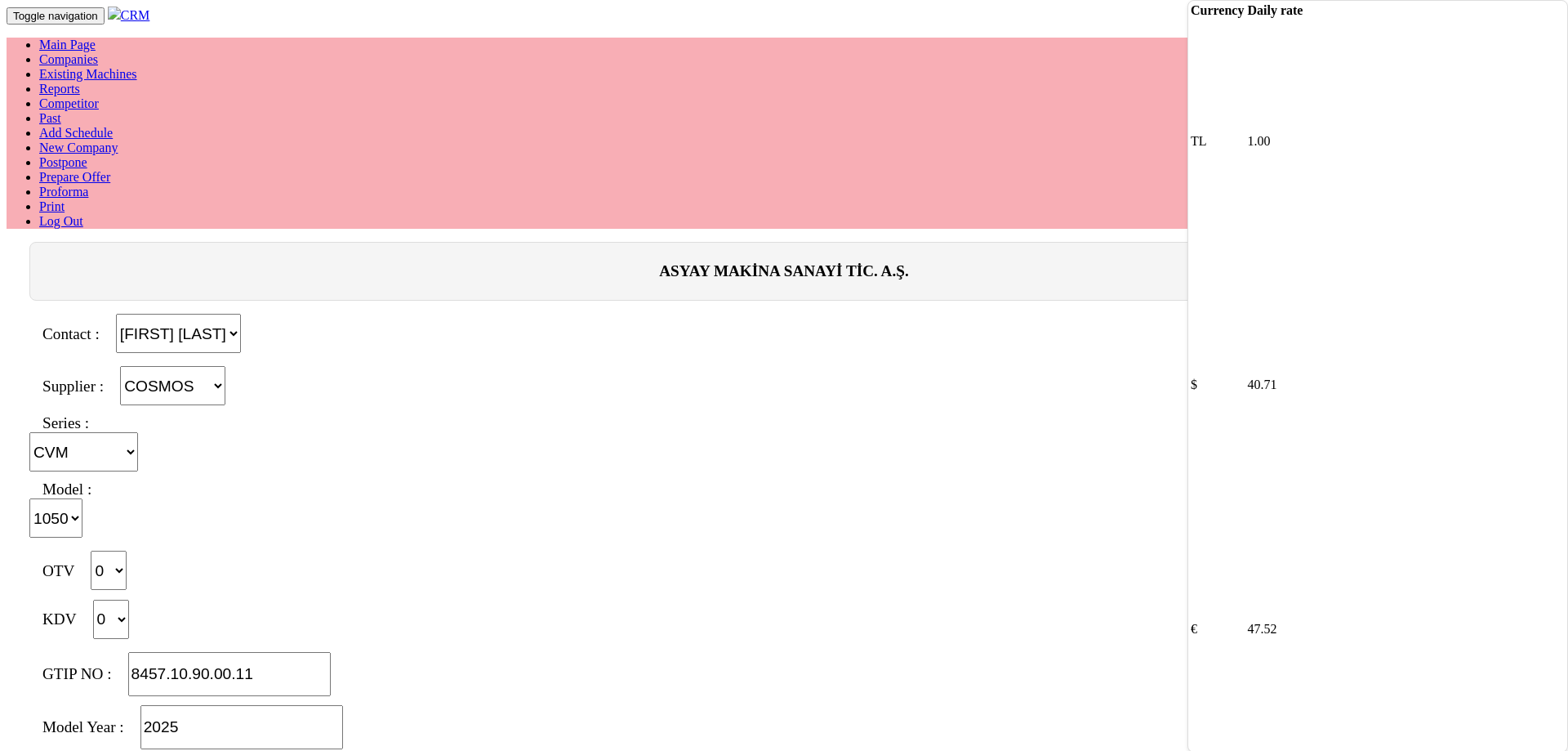 select on "4" 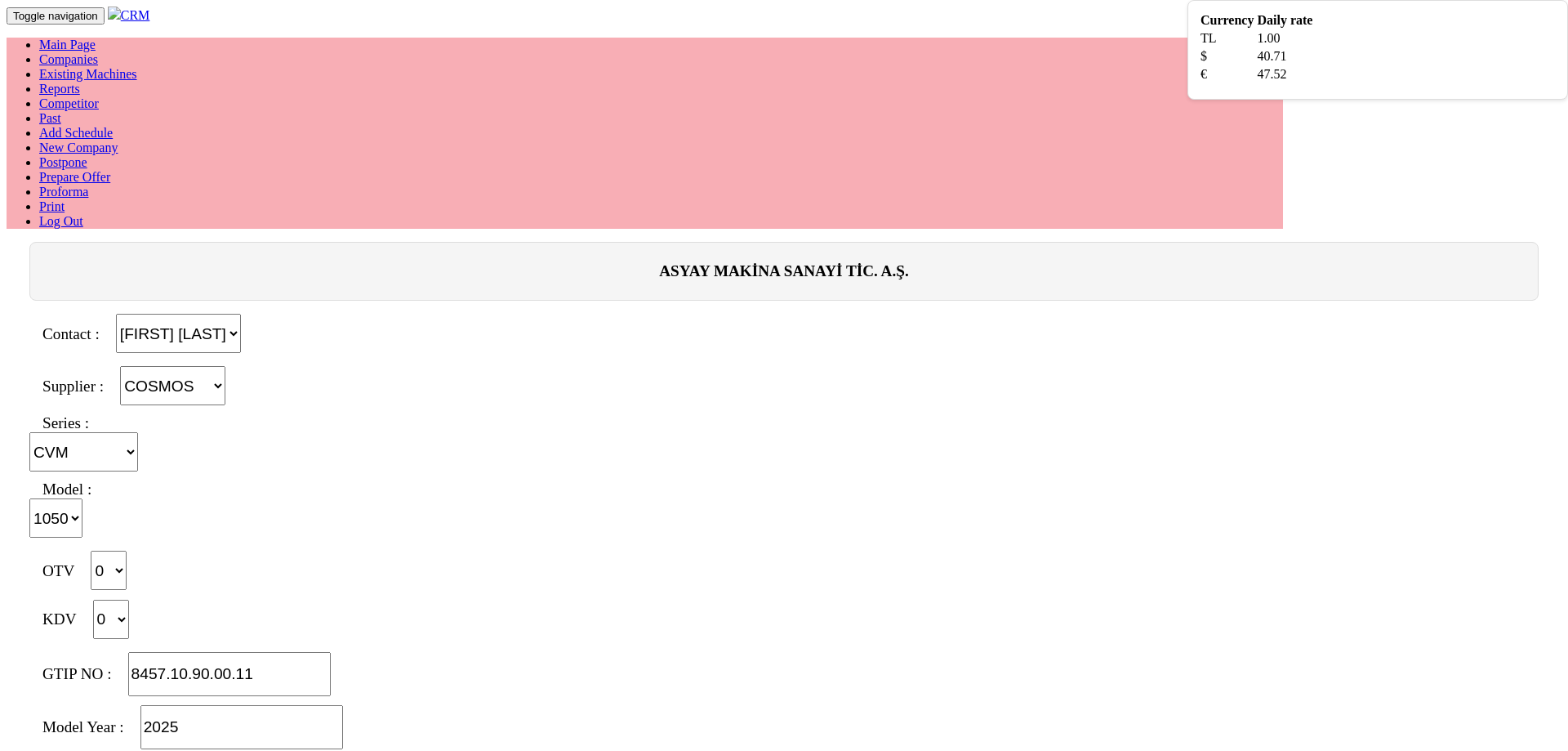 select on "4" 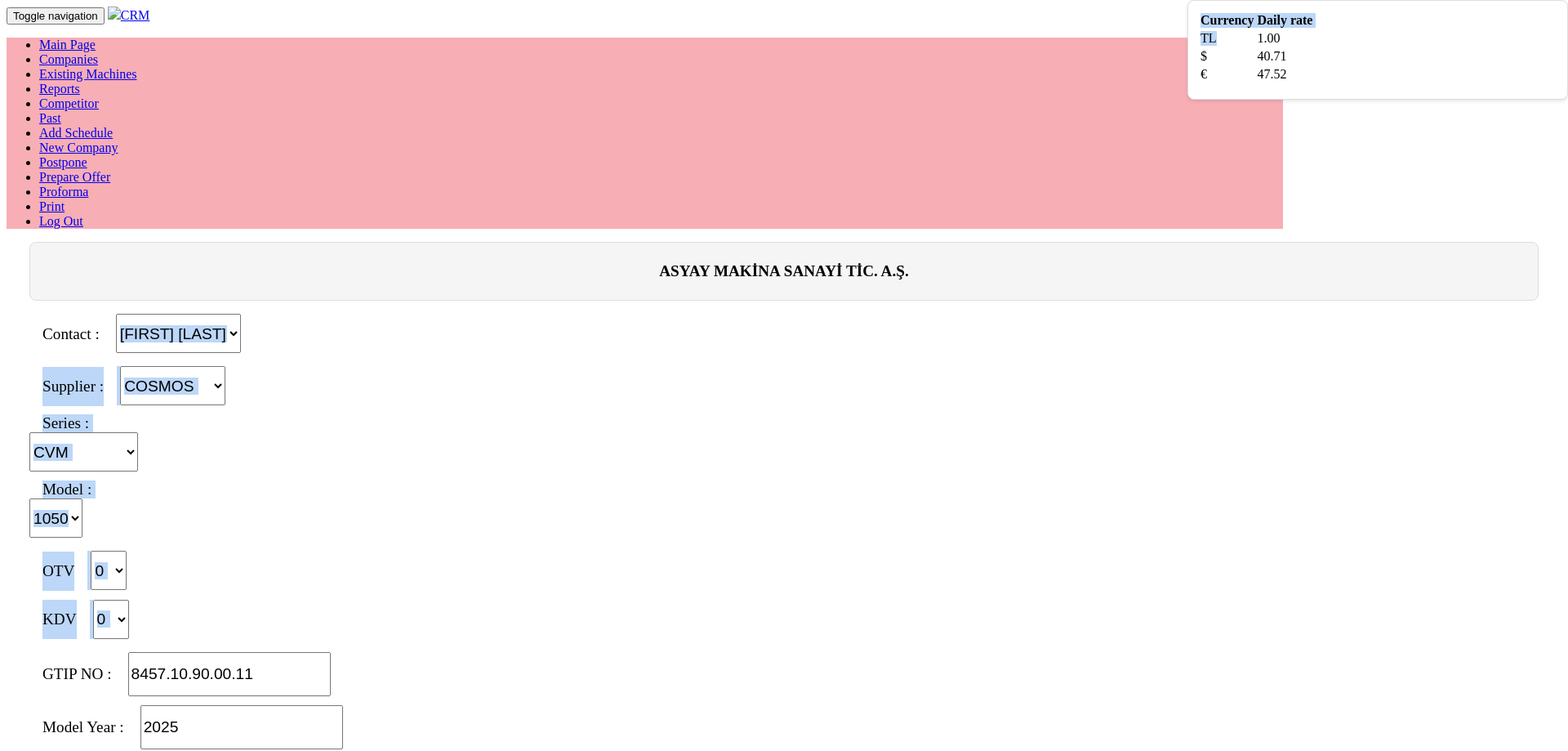 drag, startPoint x: 1354, startPoint y: 51, endPoint x: 1334, endPoint y: 120, distance: 71.8401 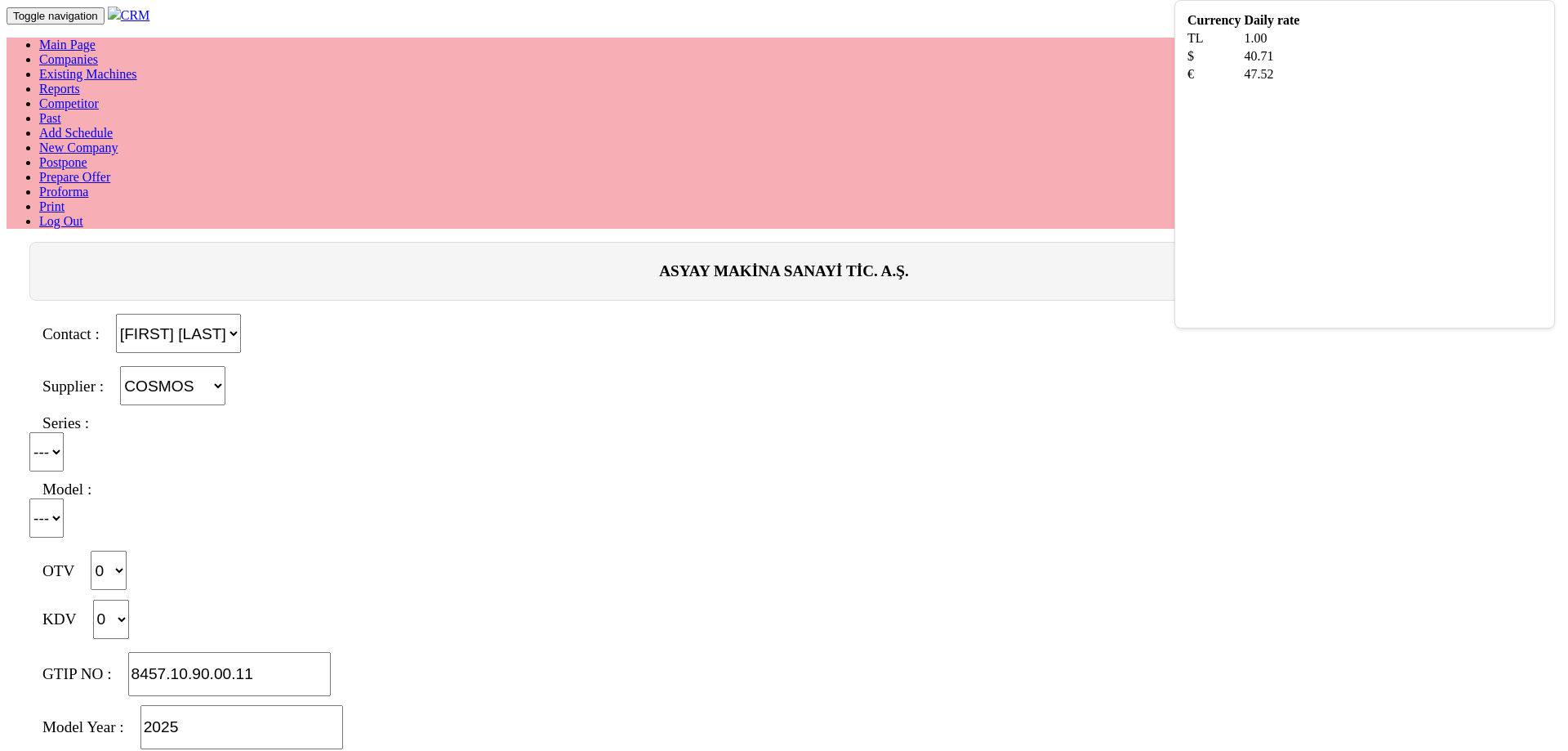 select on "4" 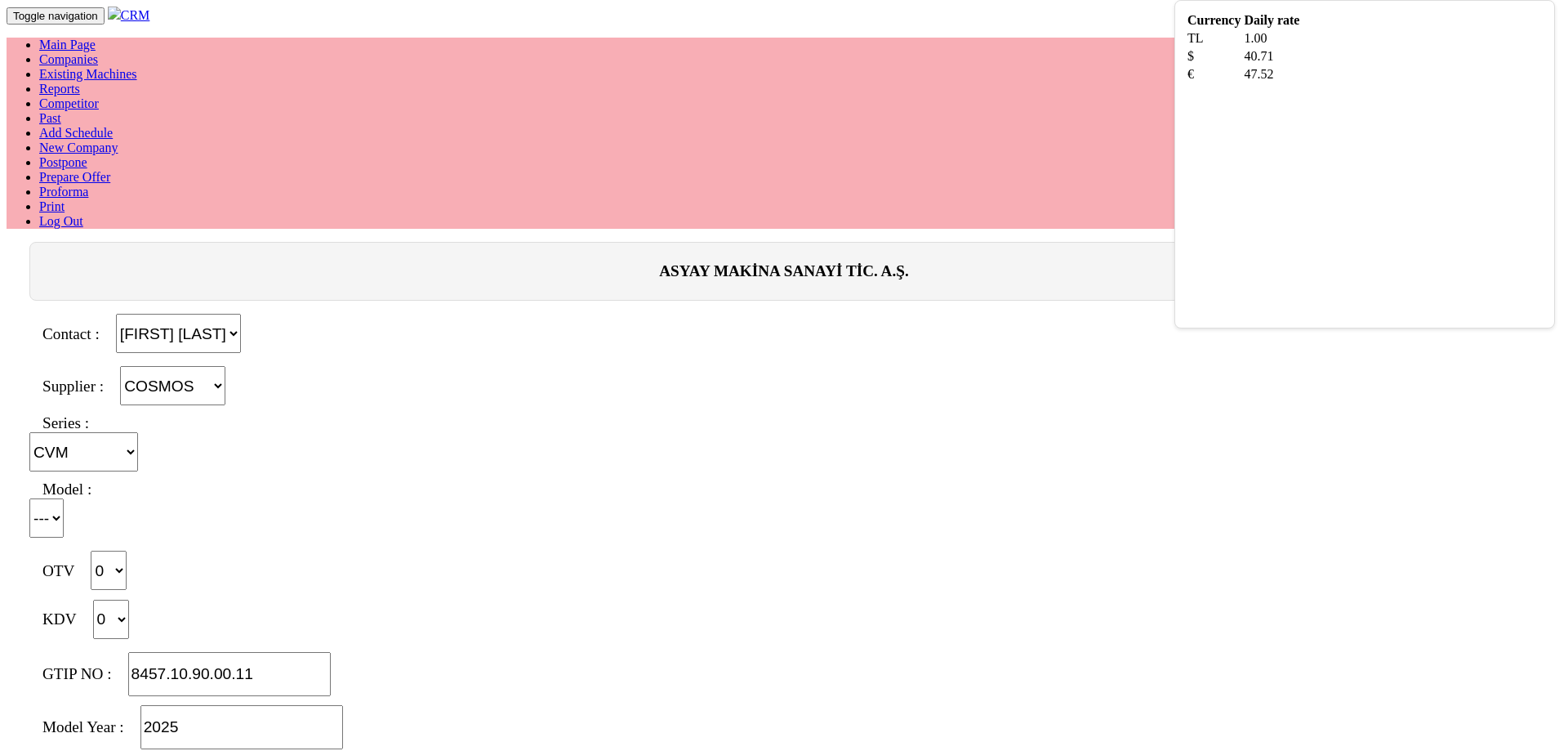 select on "302" 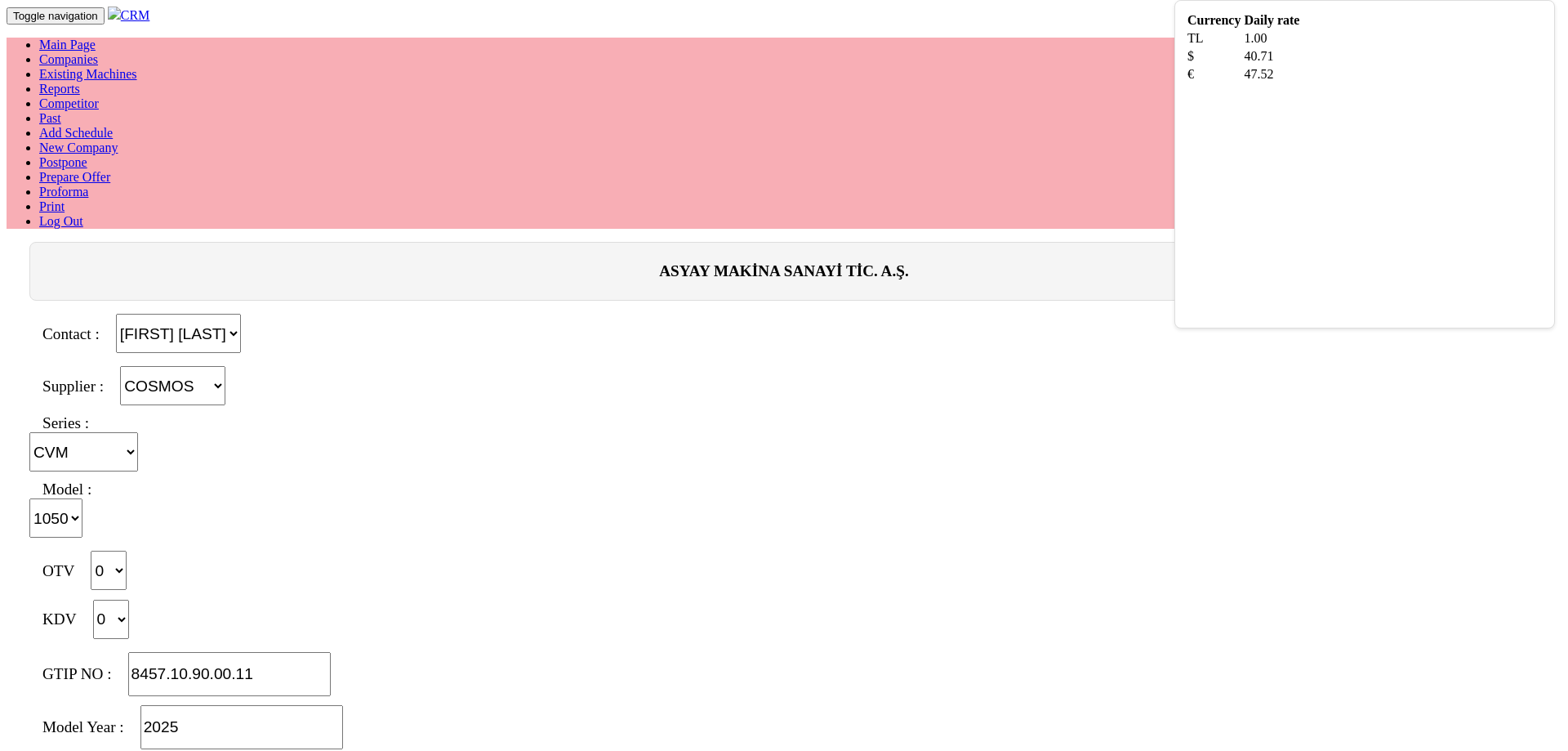 click on "$" at bounding box center [1214, 56] 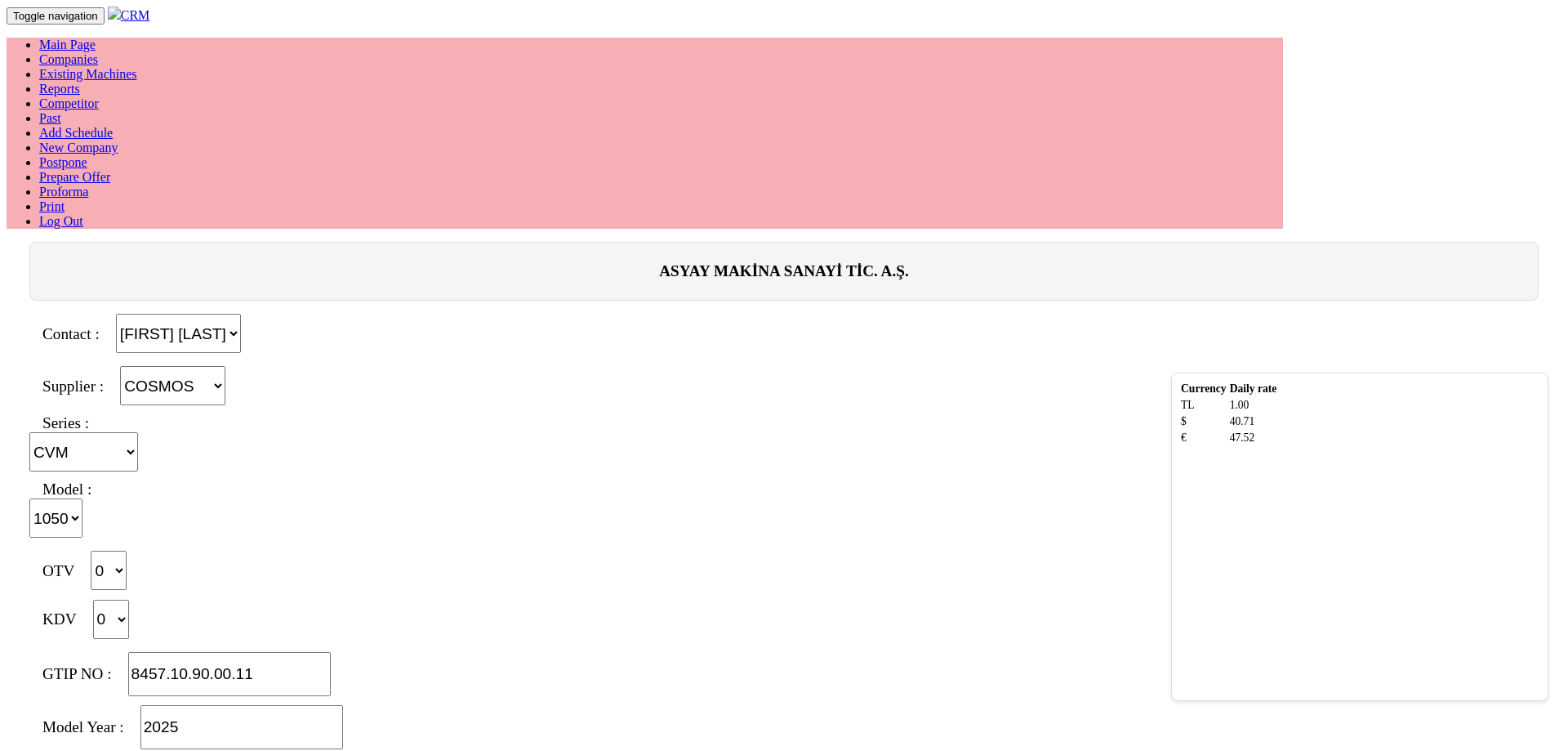 select on "4" 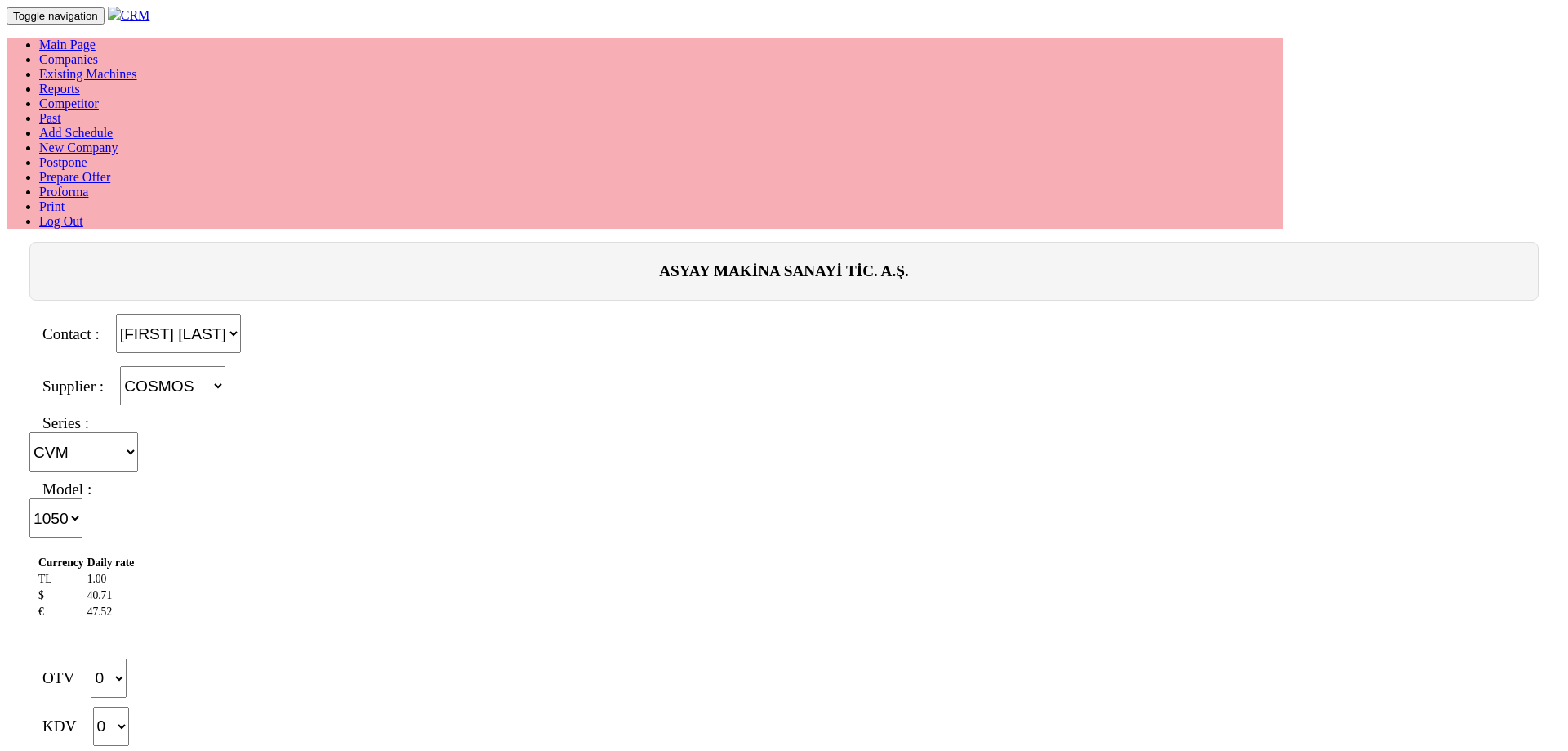 select on "4" 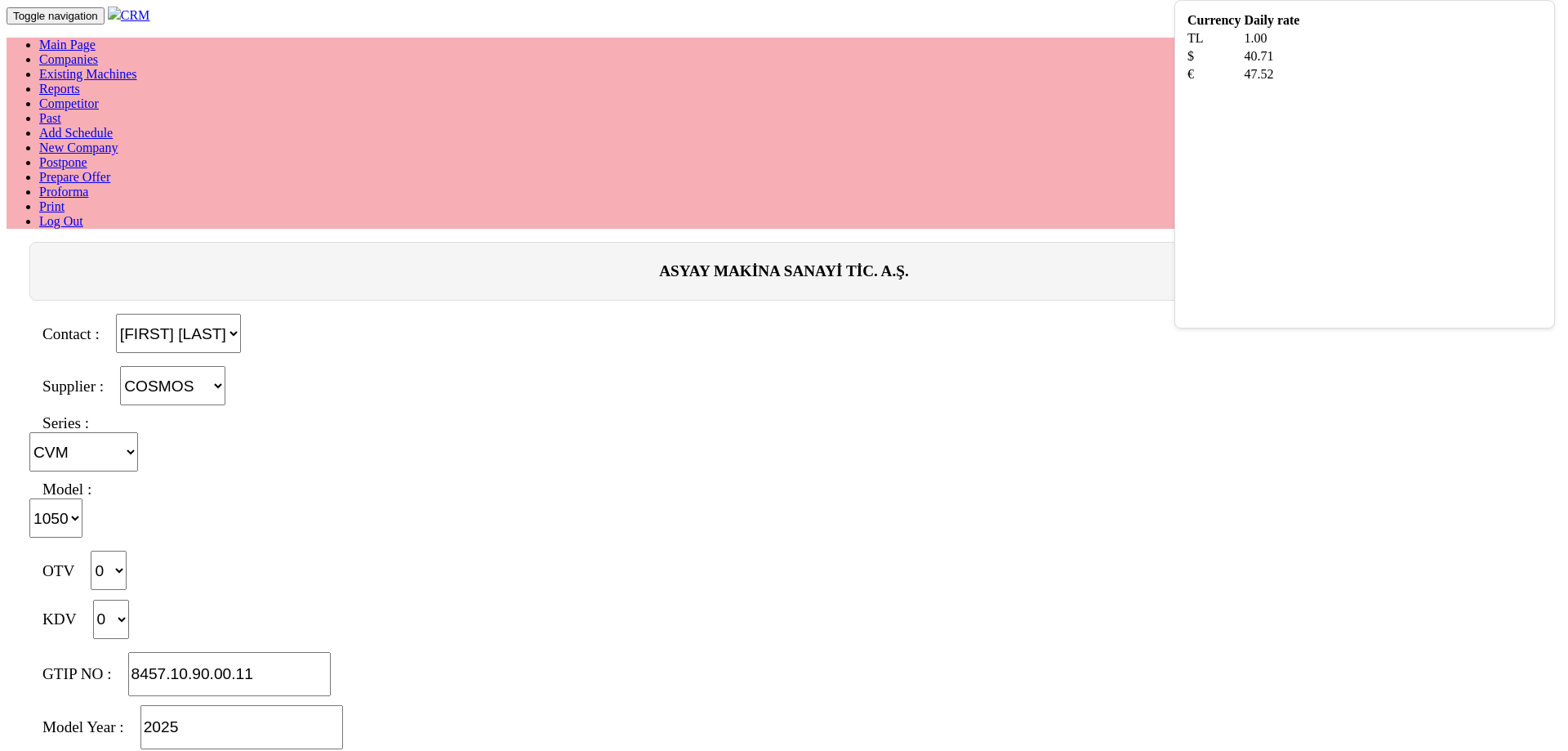 select on "4" 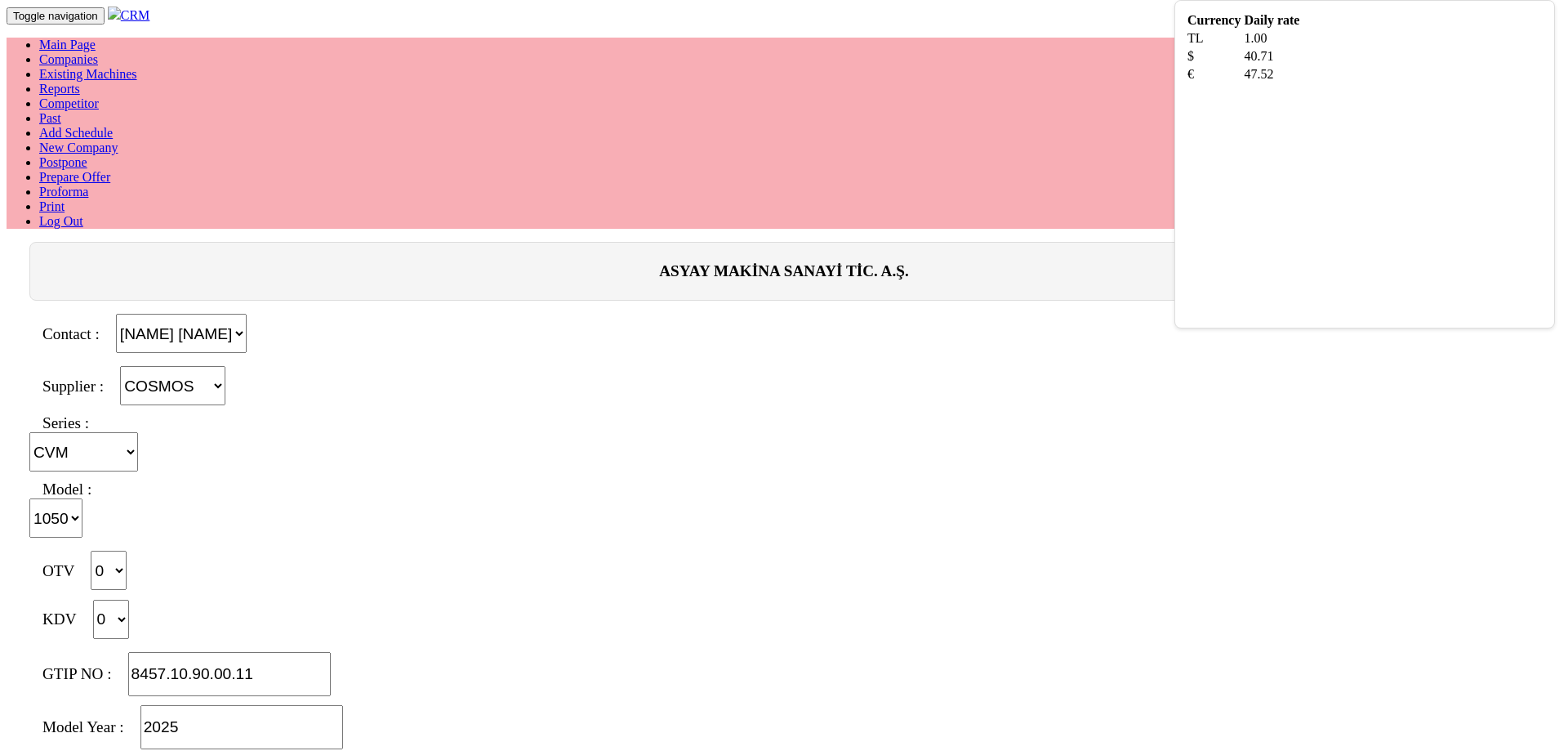 select on "4" 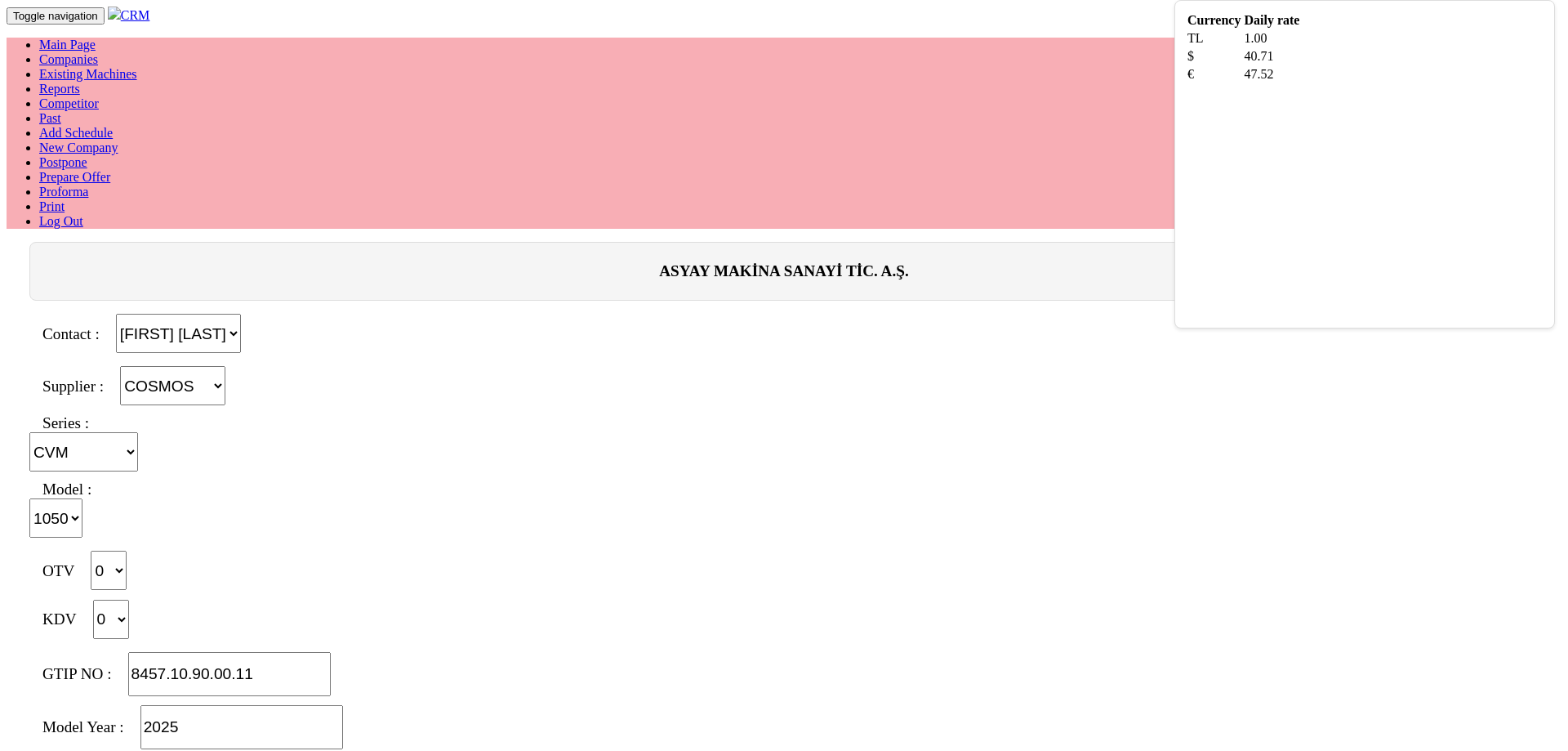 select on "4" 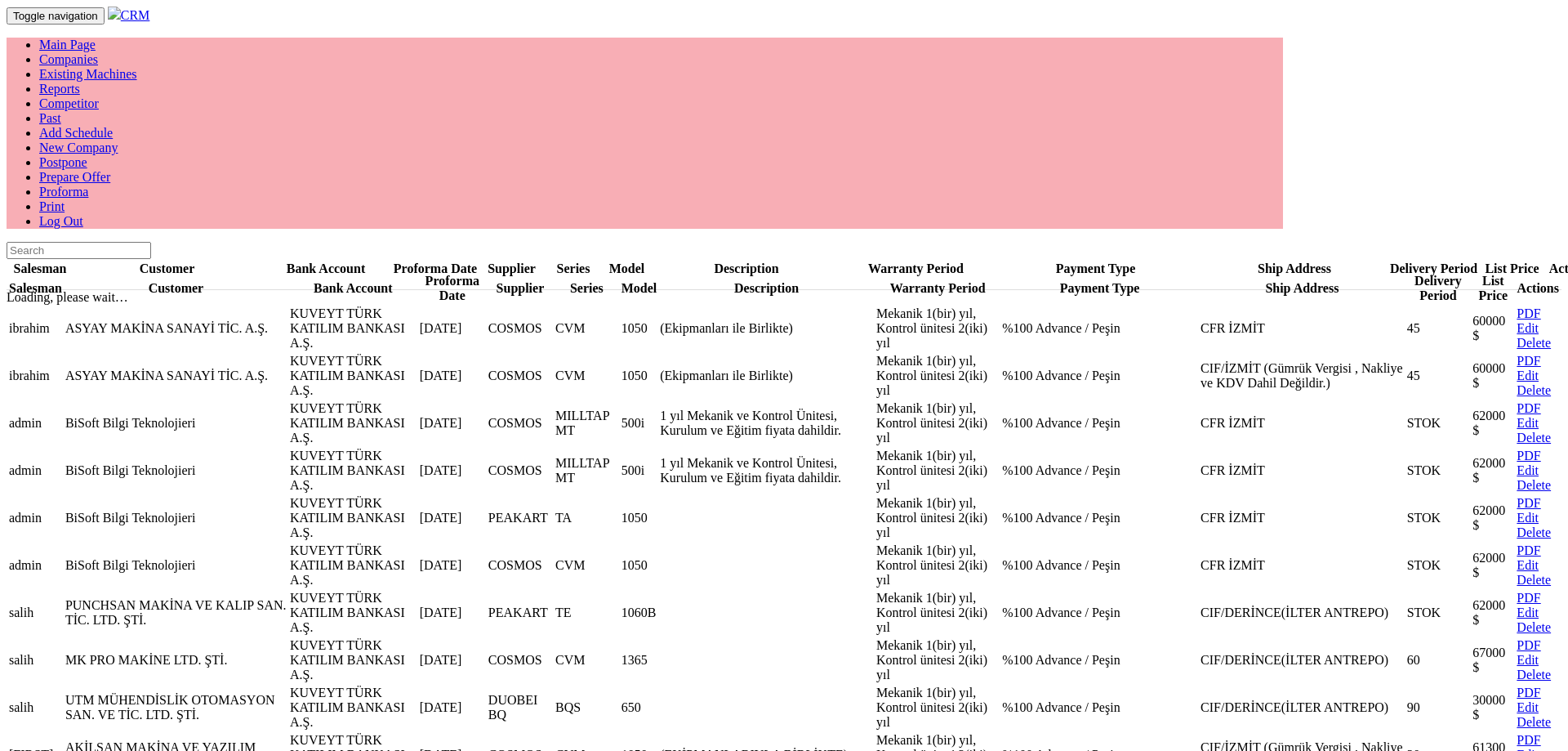 scroll, scrollTop: 0, scrollLeft: 0, axis: both 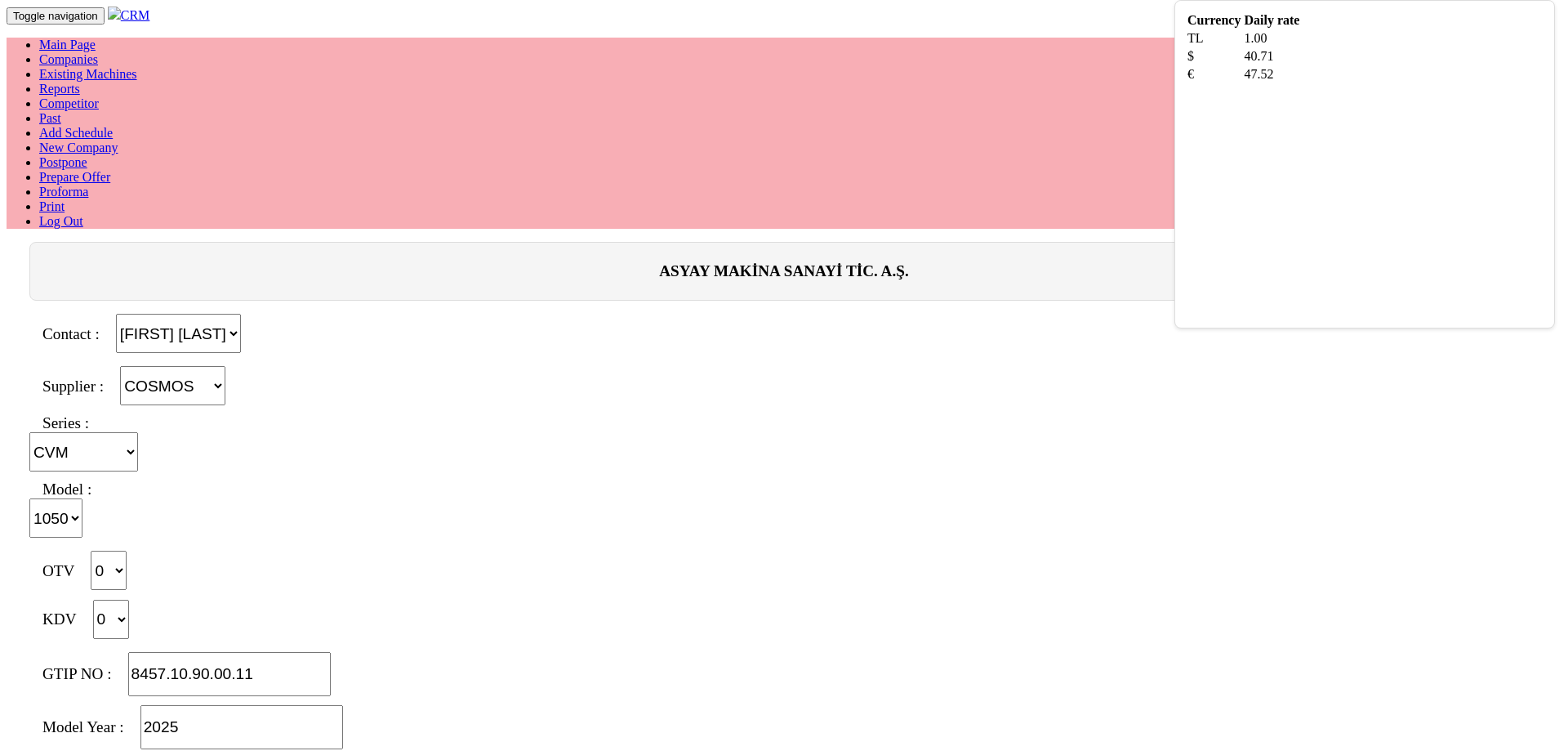 select on "4" 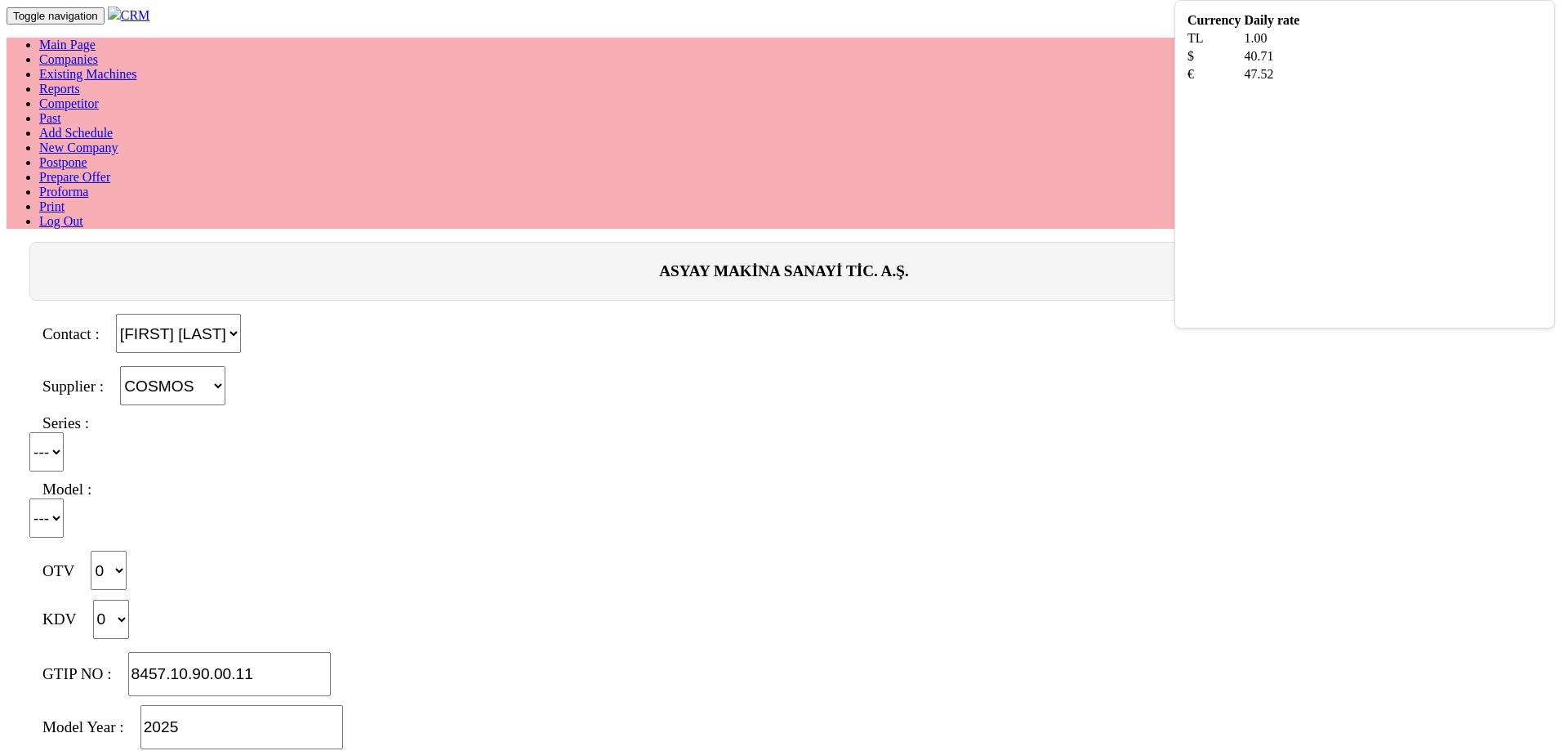 select on "4" 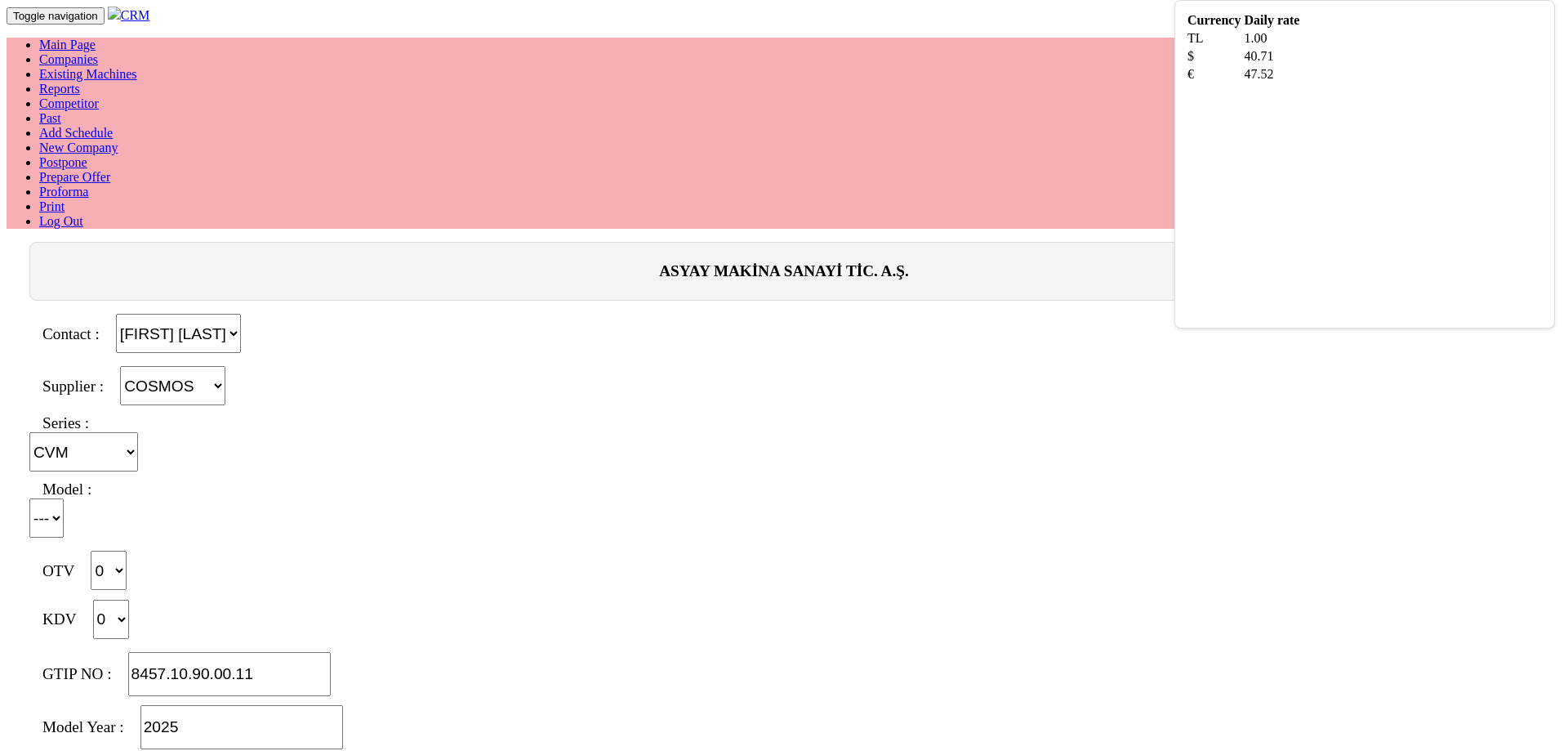 select on "302" 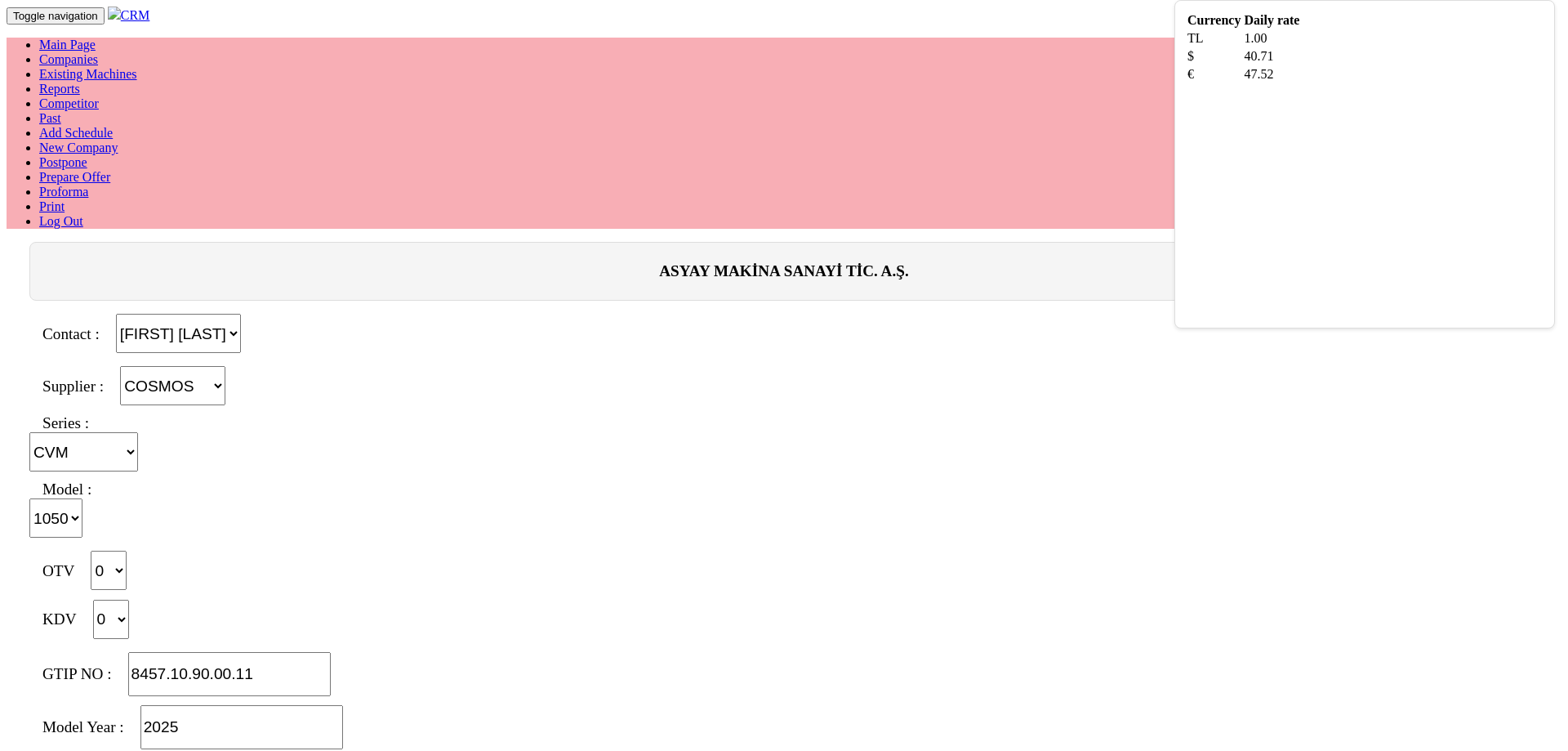 select on "4" 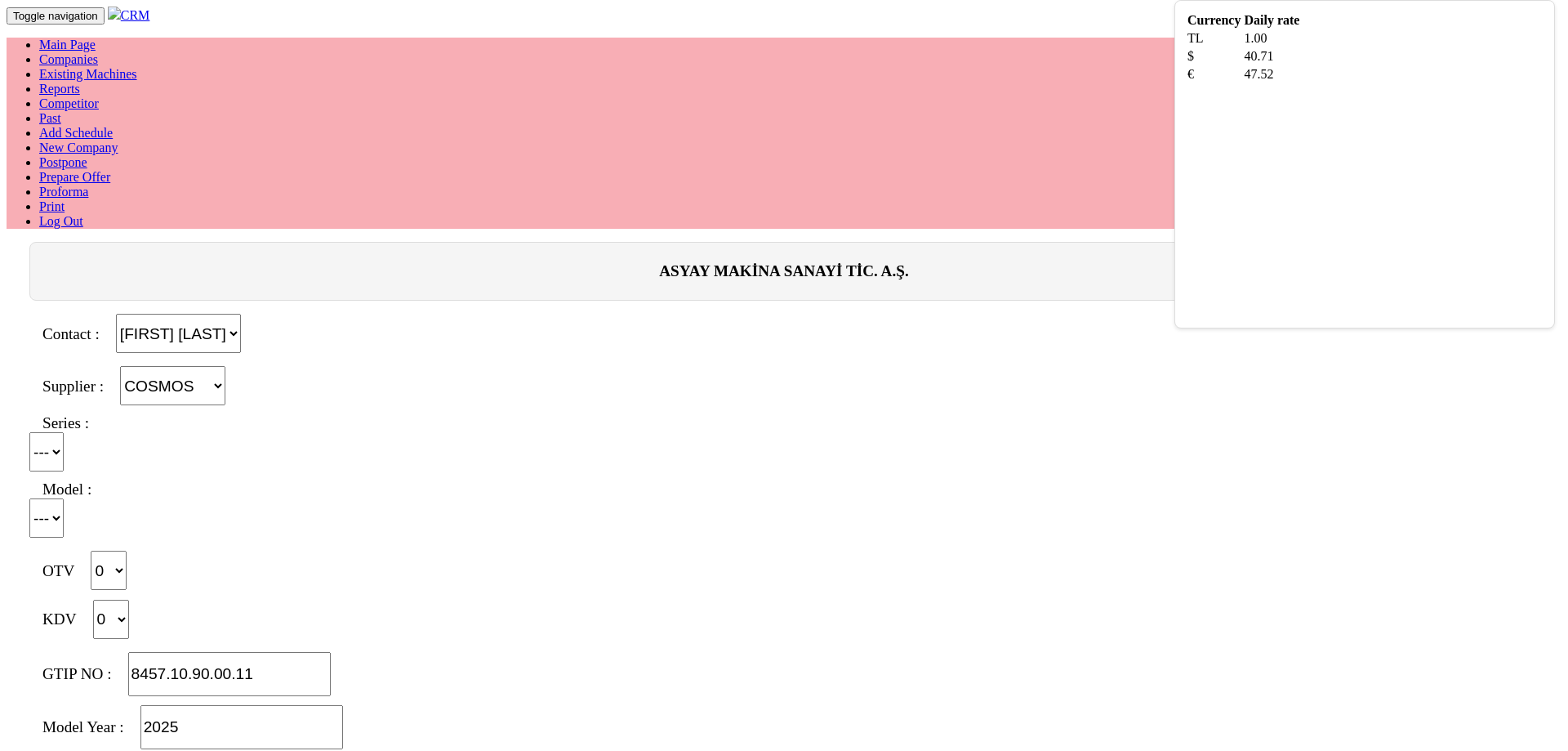 select on "4" 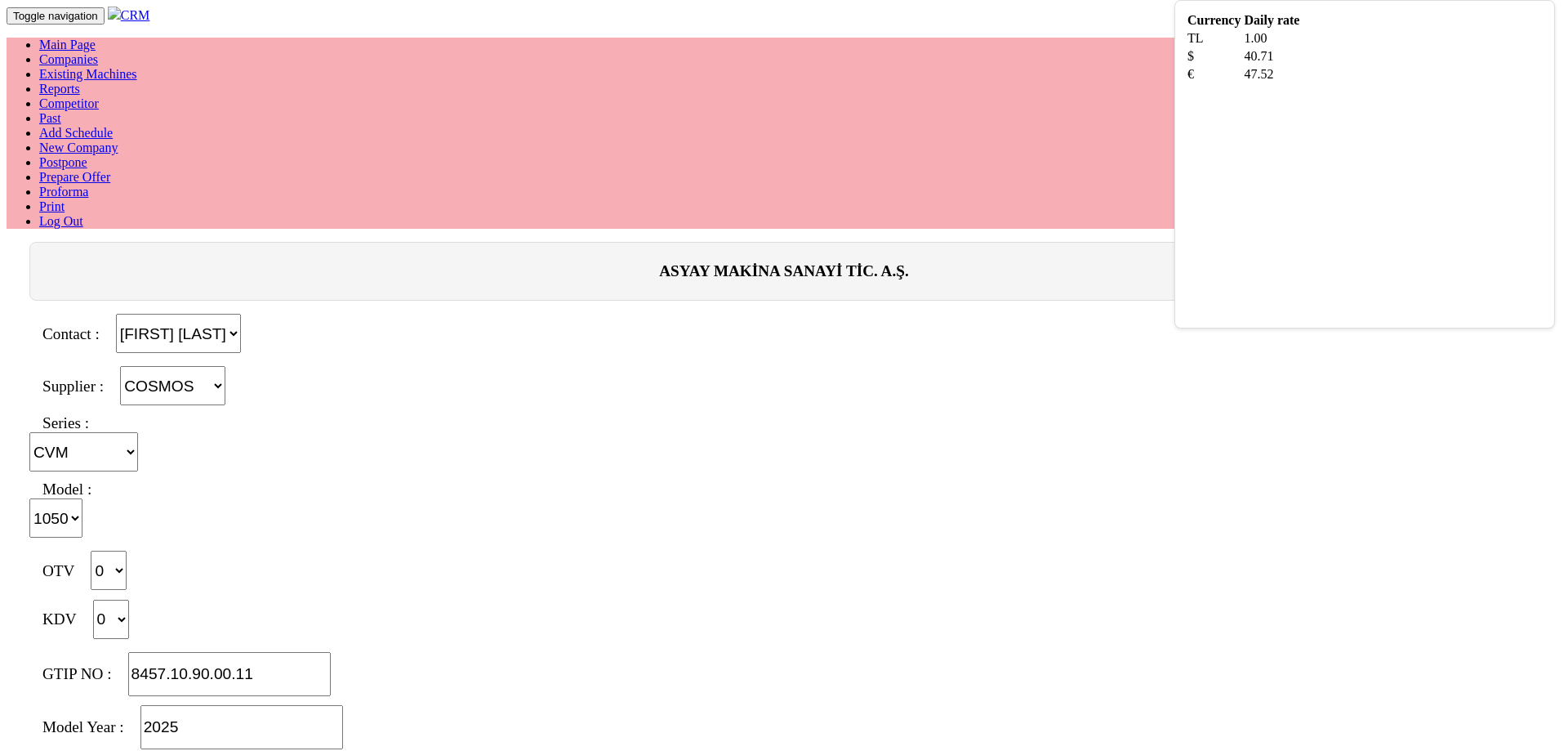 select on "4" 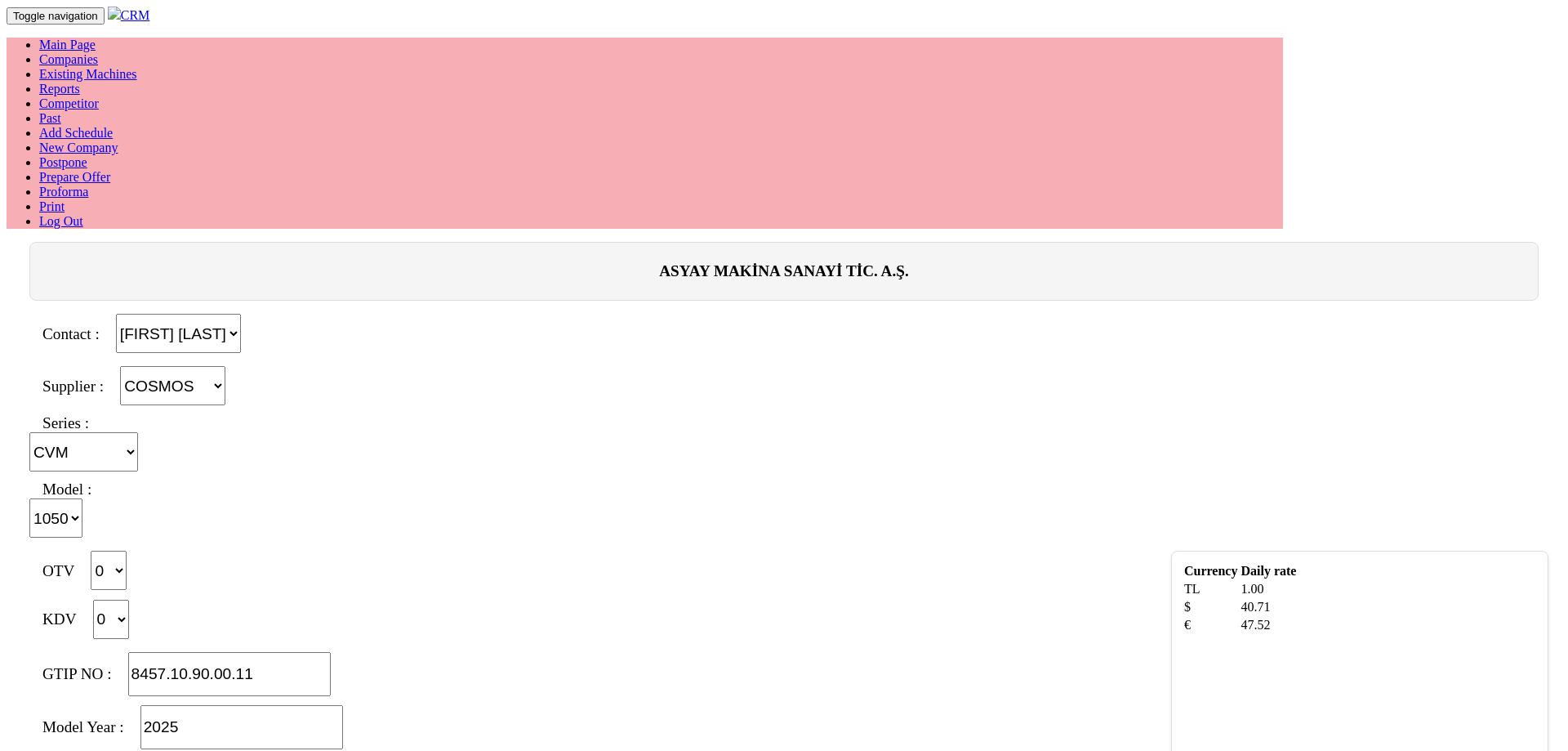 select on "4" 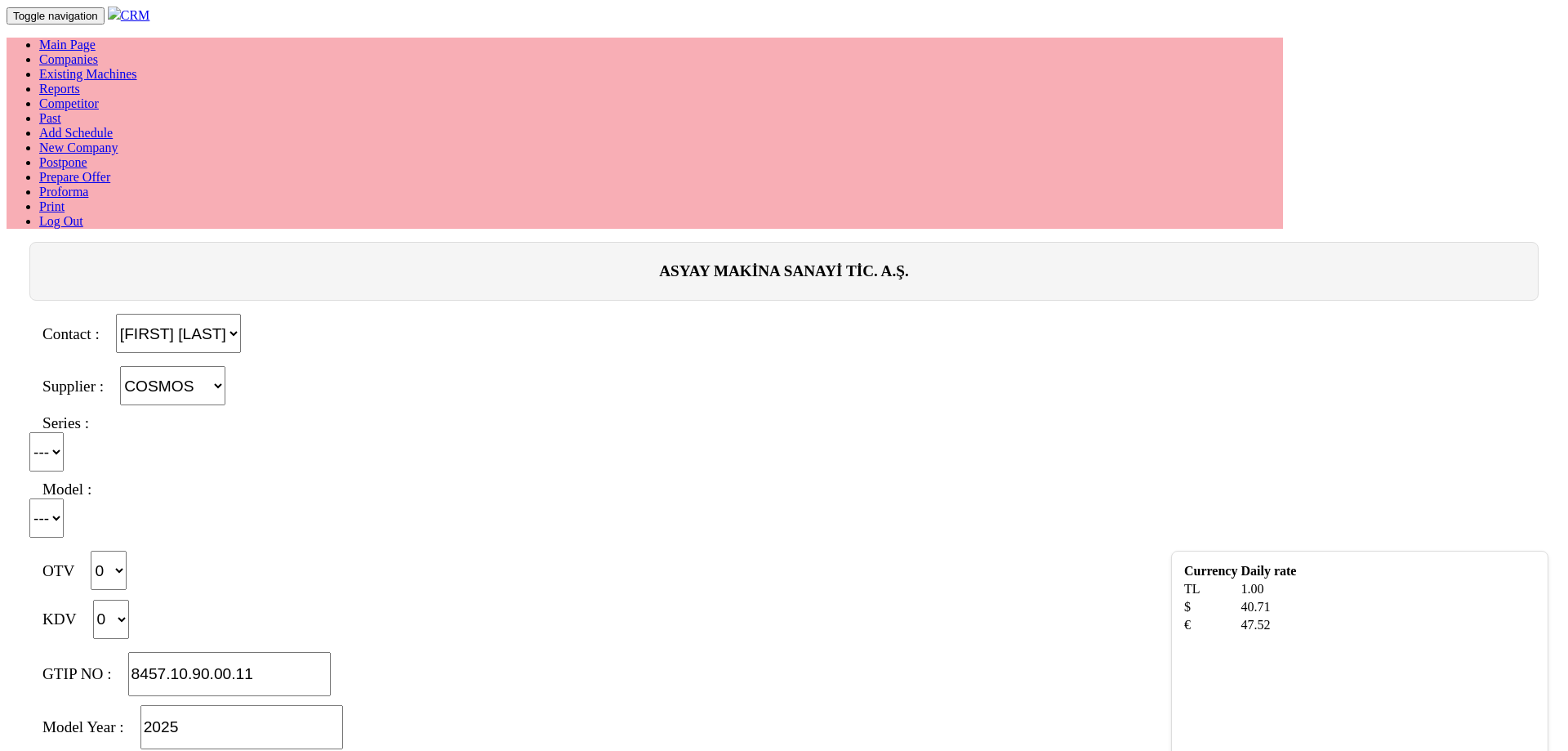 select on "4" 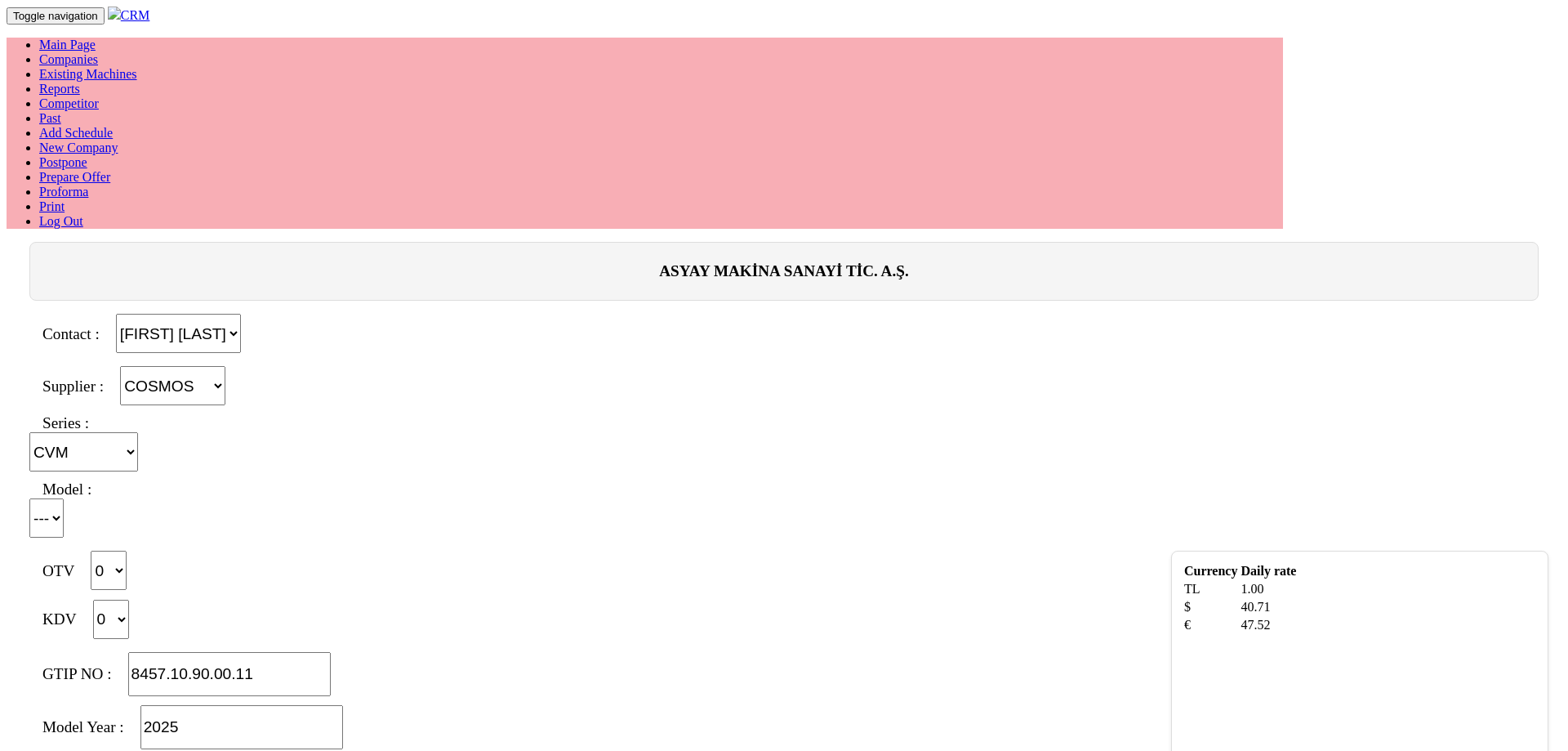 select on "302" 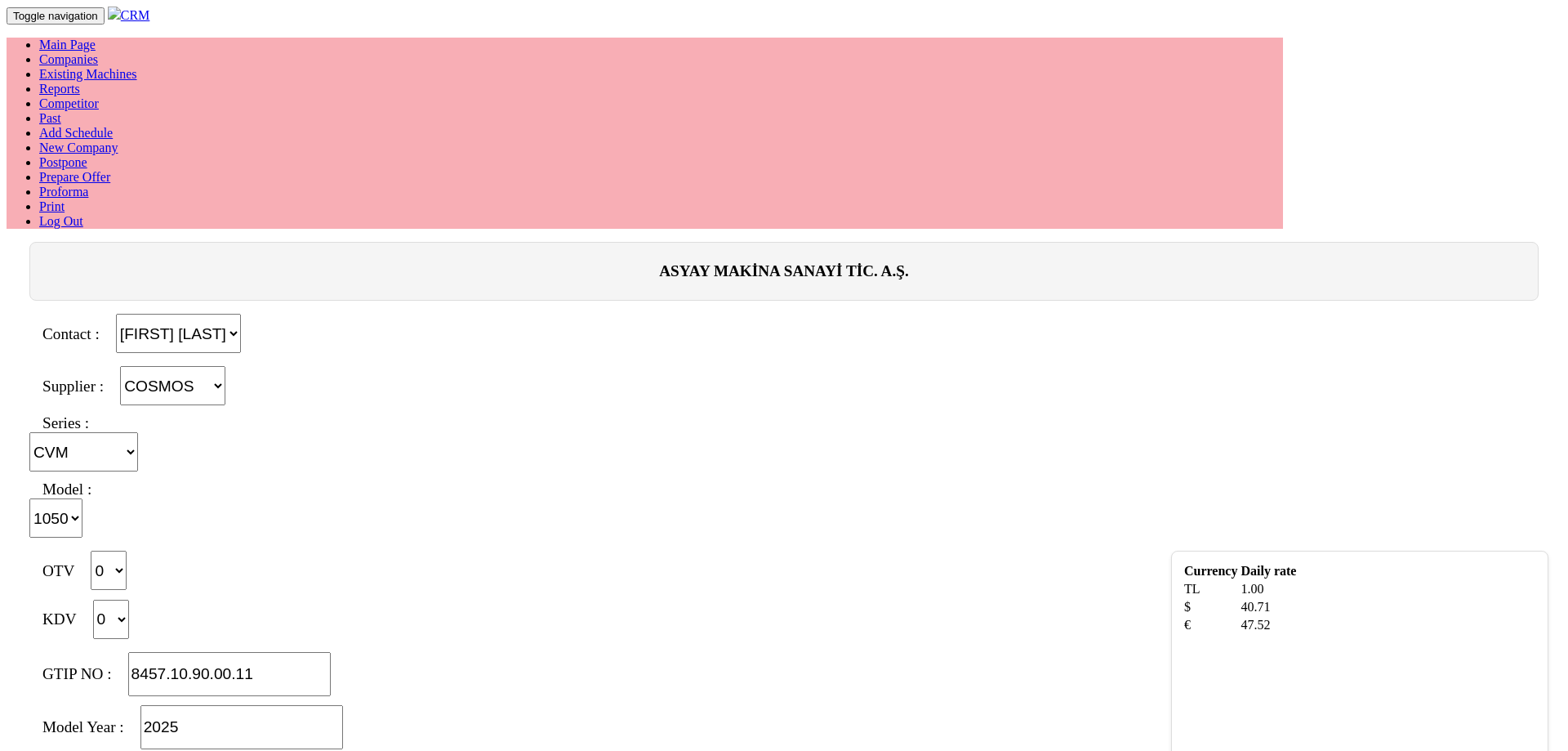 select on "4" 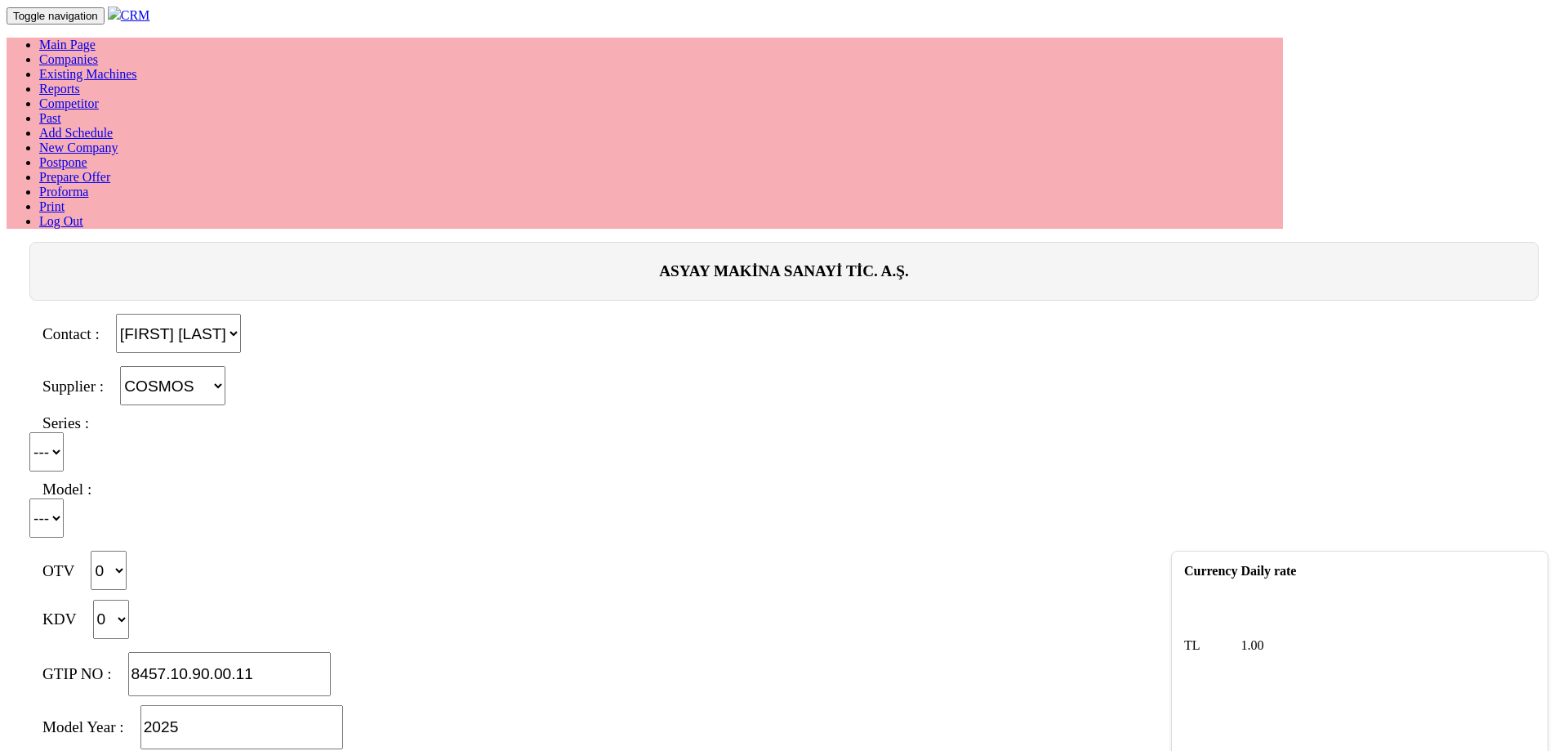 select on "4" 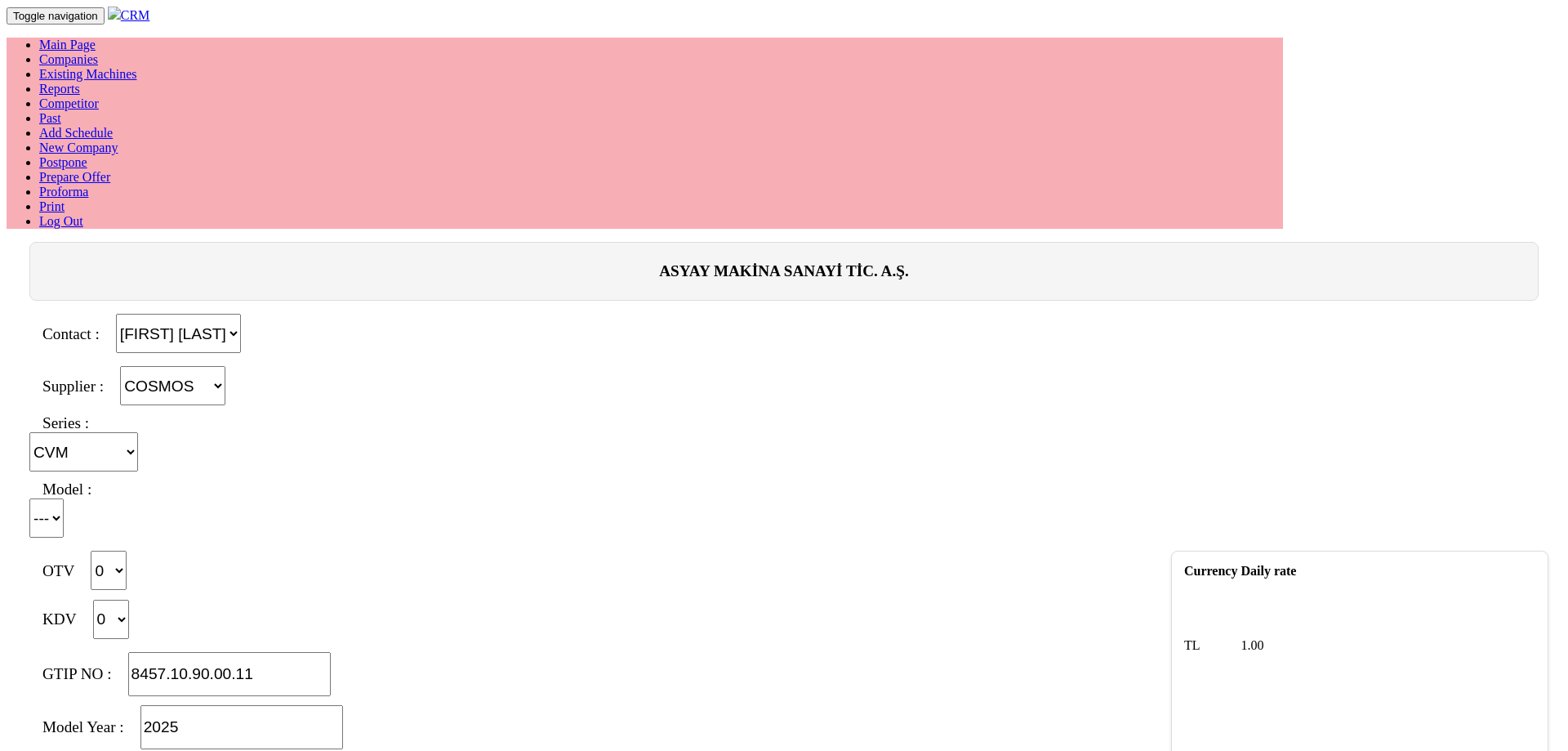 select on "302" 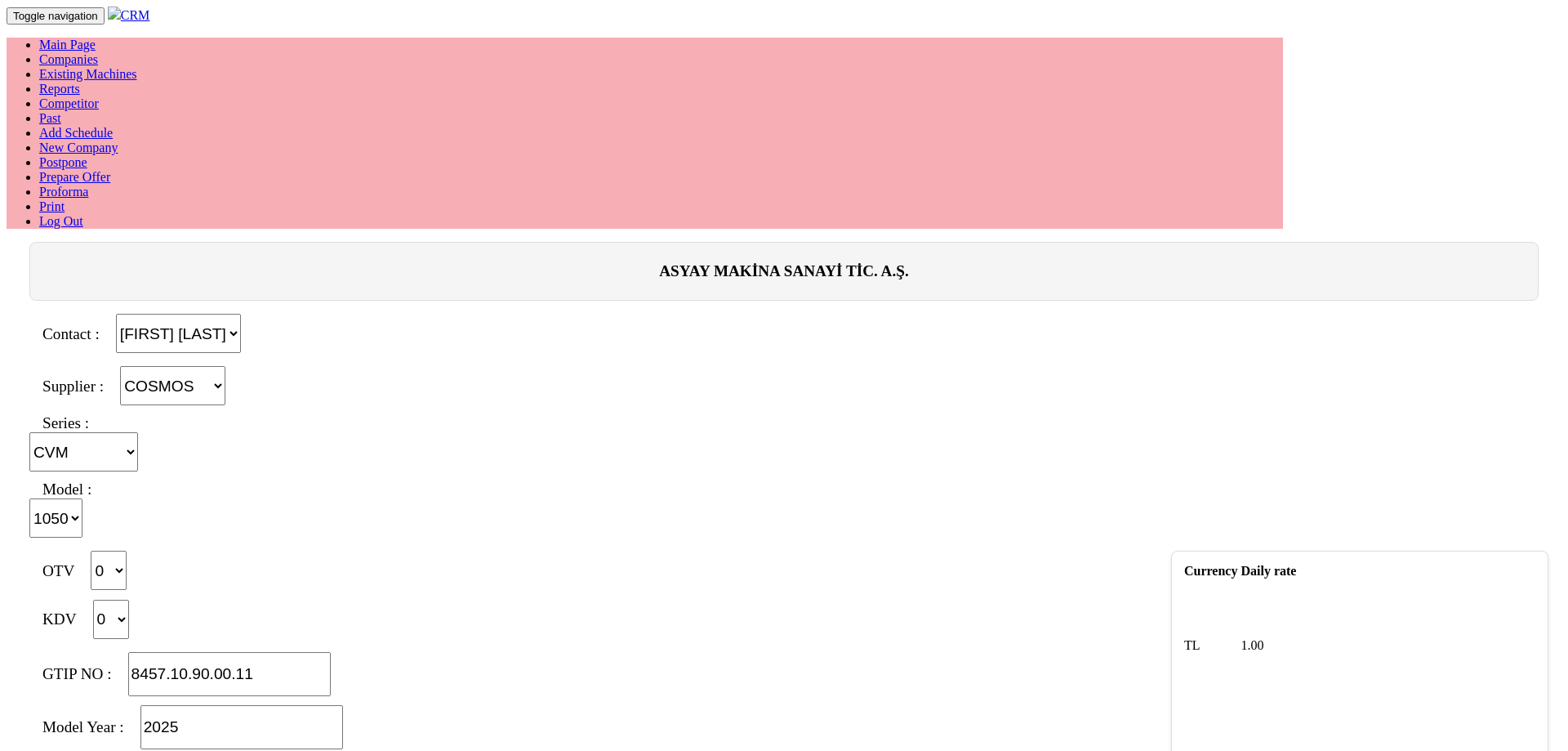 select on "4" 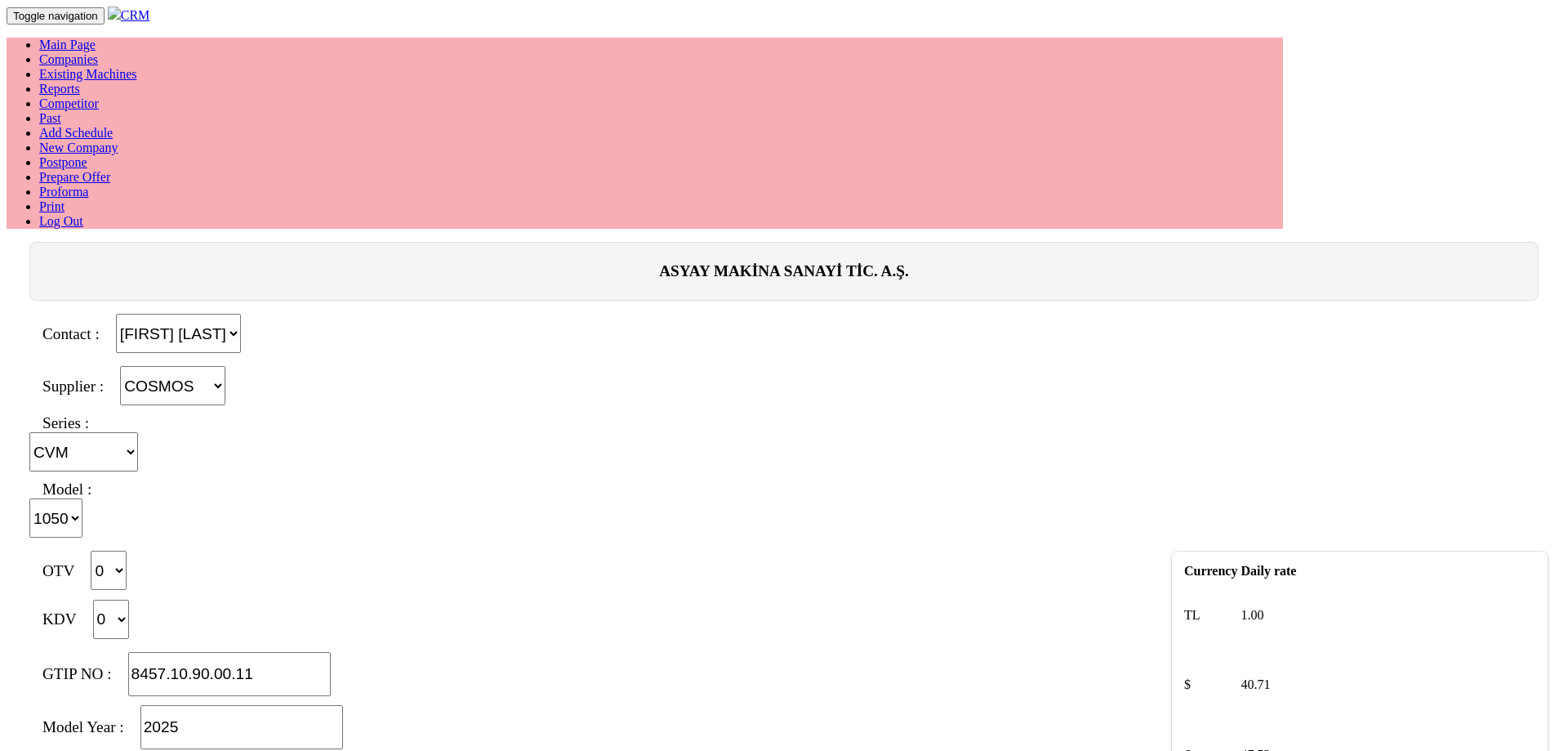 select on "4" 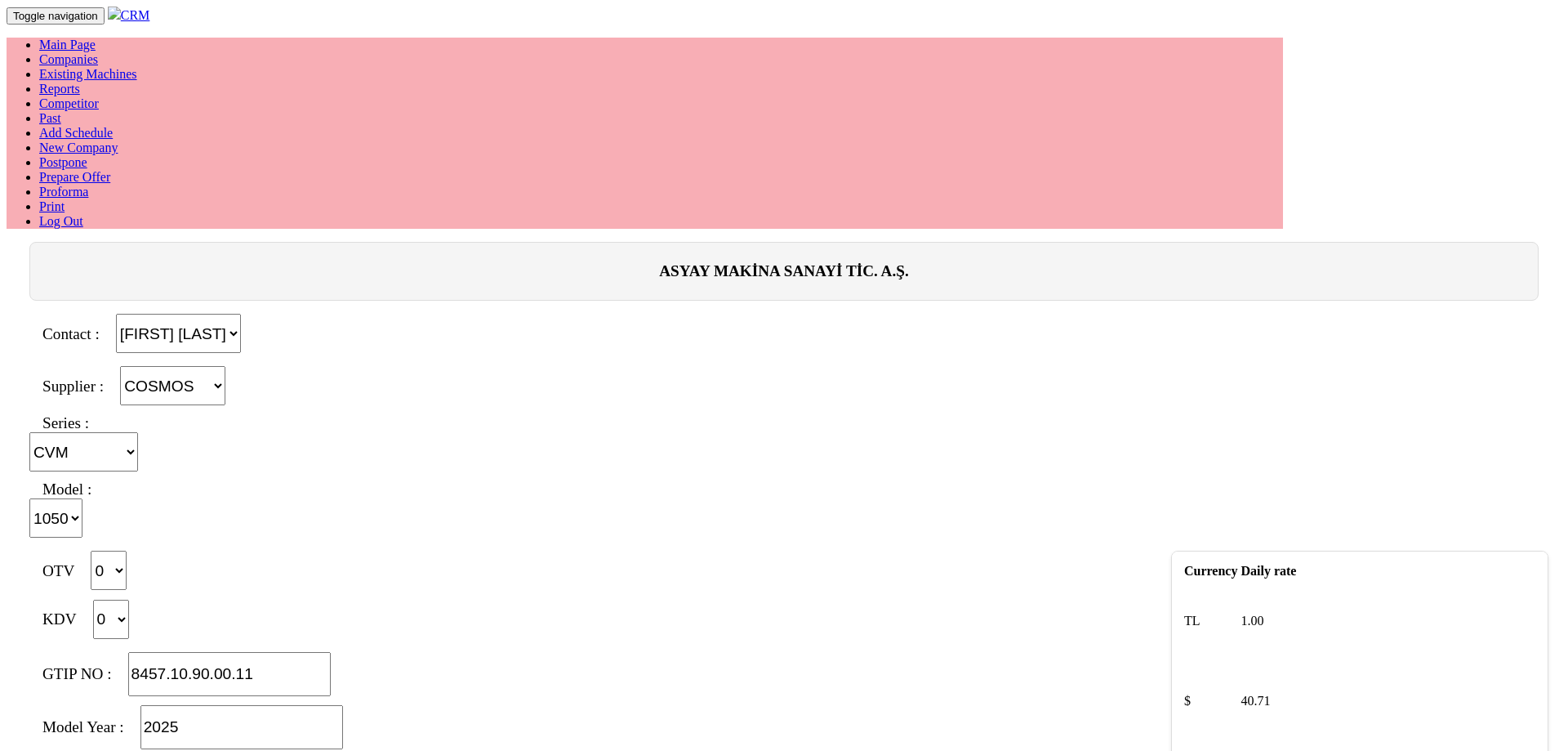 select on "4" 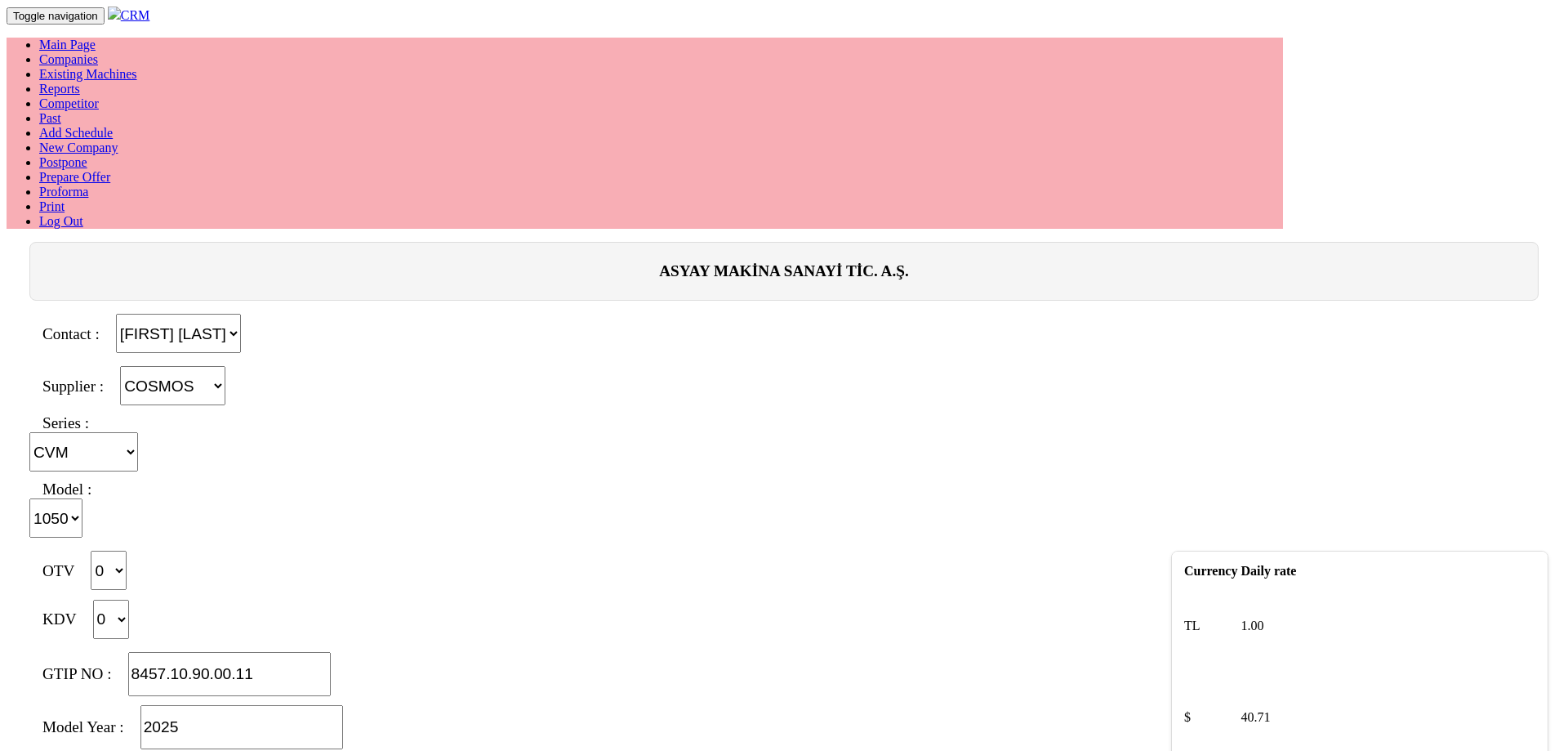 select on "4" 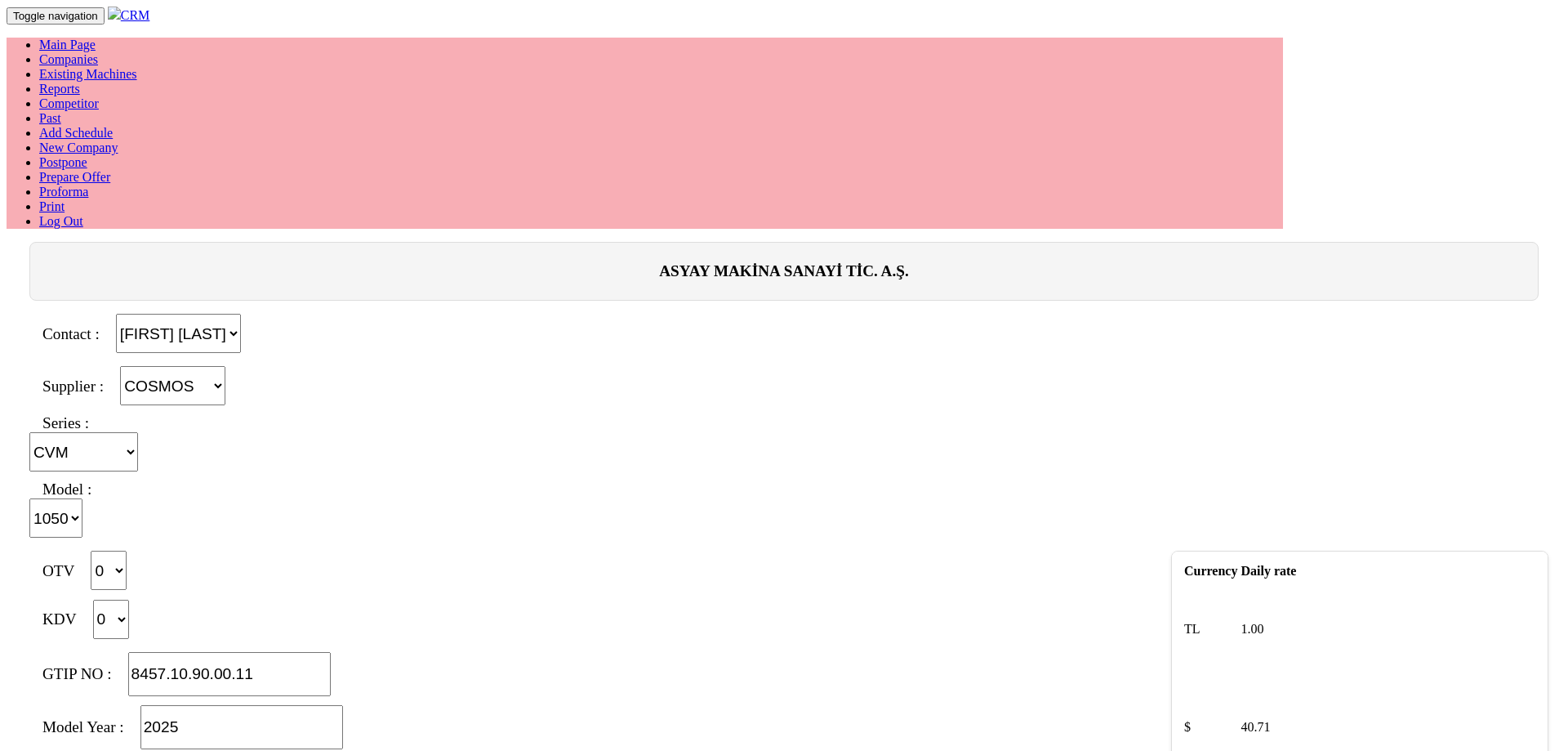 select on "4" 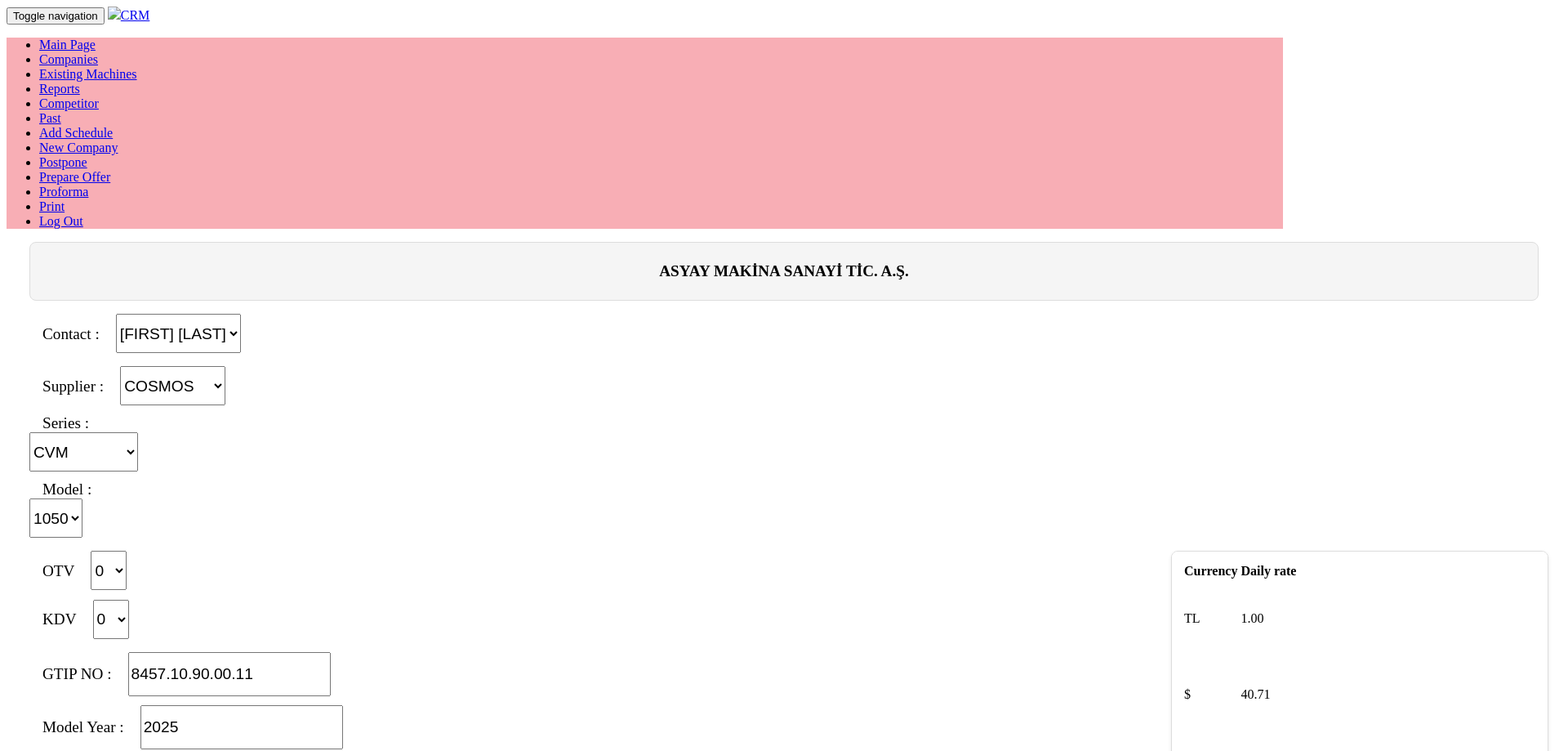 select on "4" 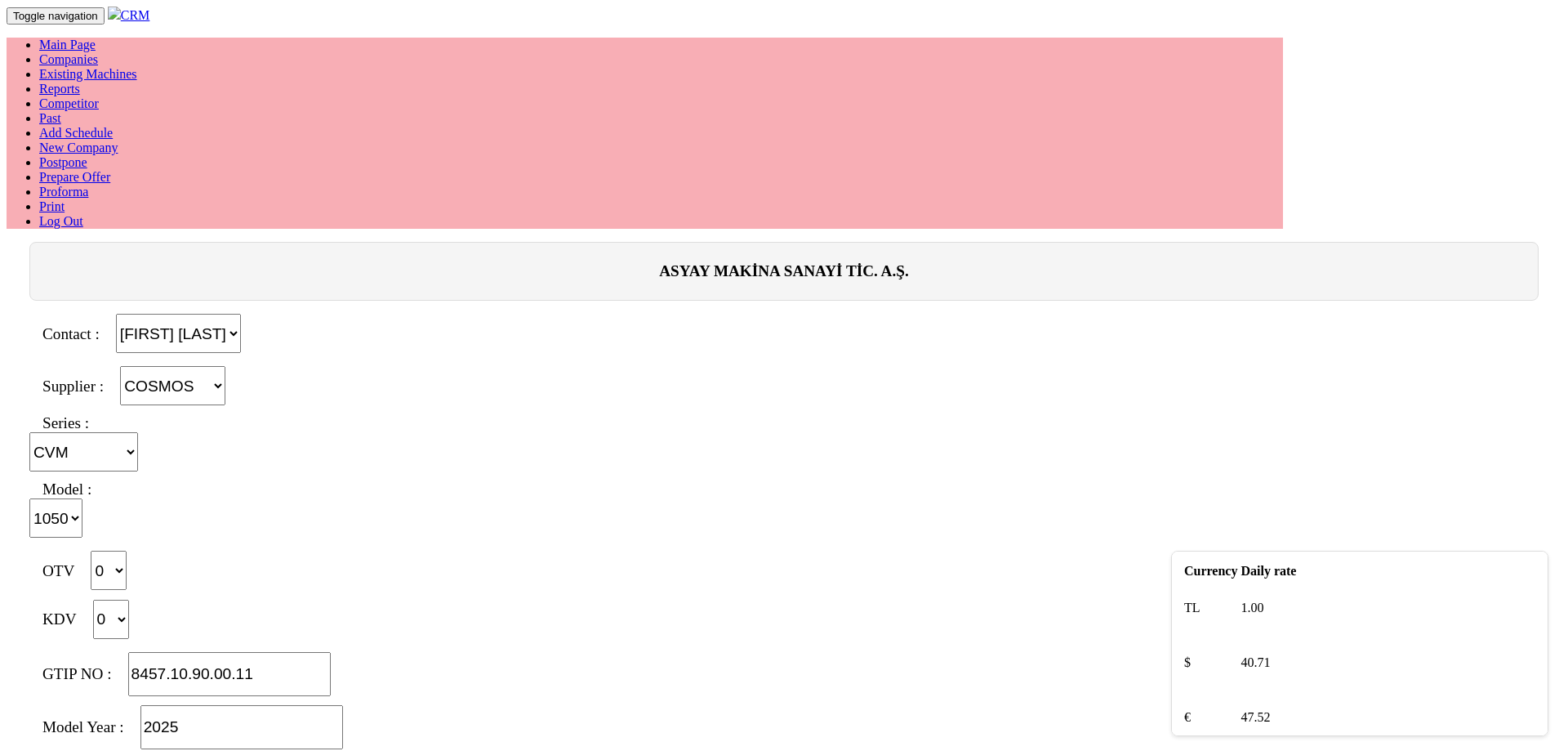 select on "4" 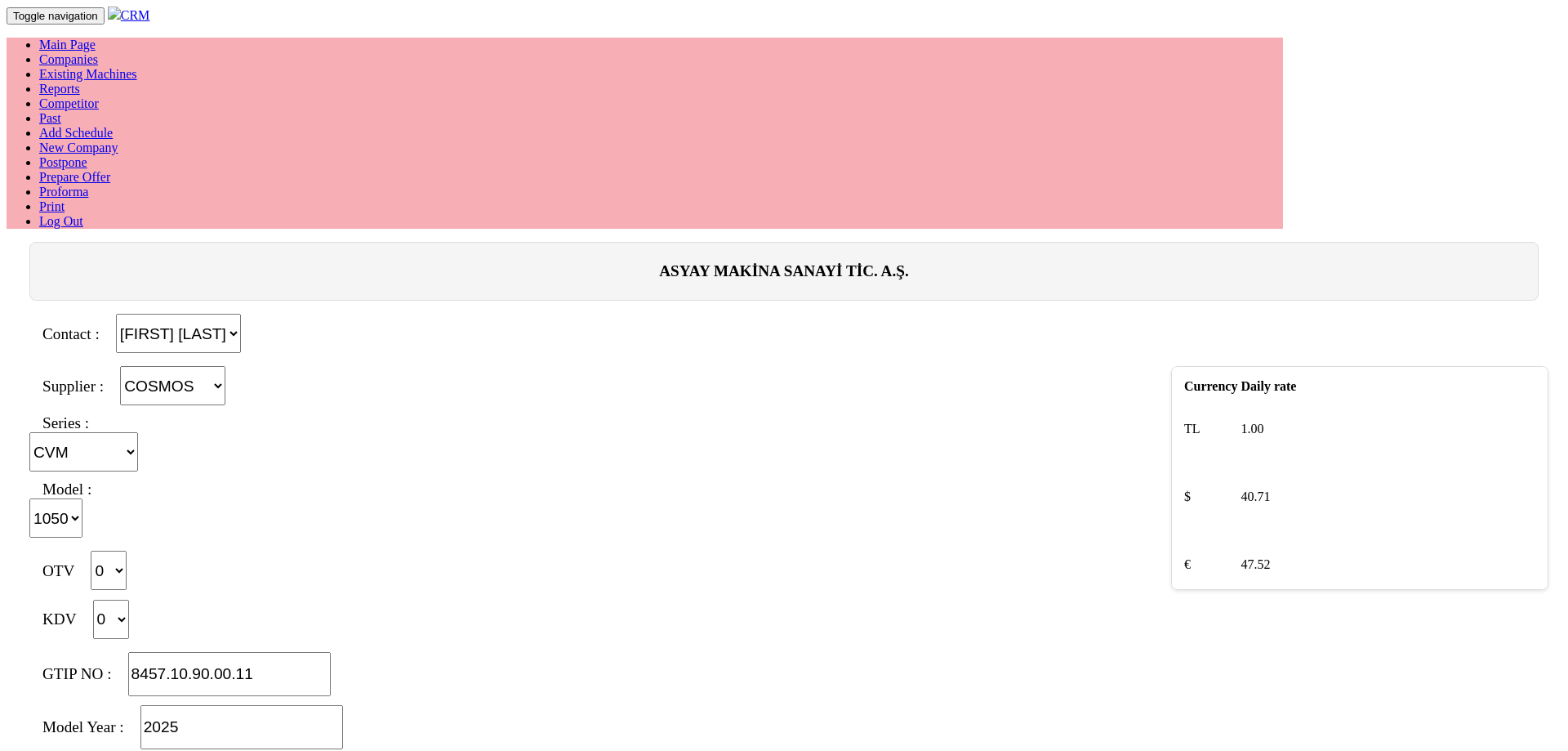 select on "4" 